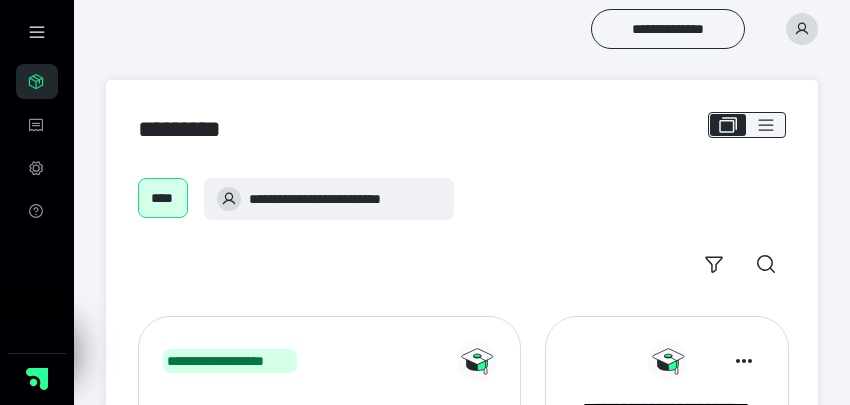 scroll, scrollTop: 0, scrollLeft: 0, axis: both 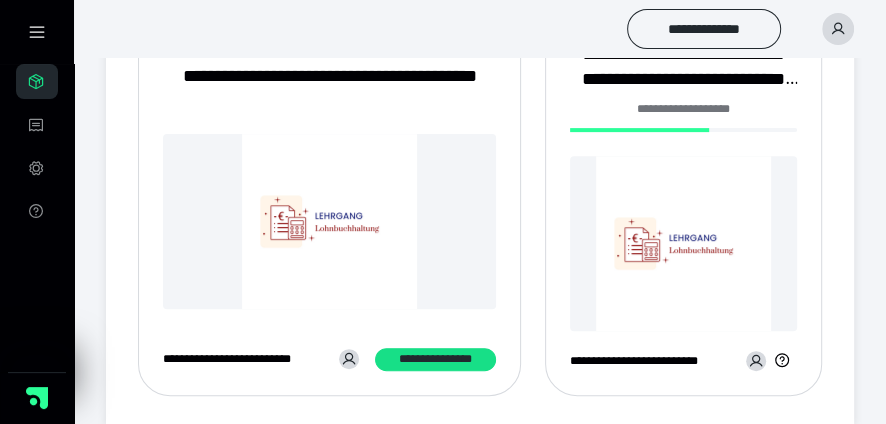 click at bounding box center [683, 243] 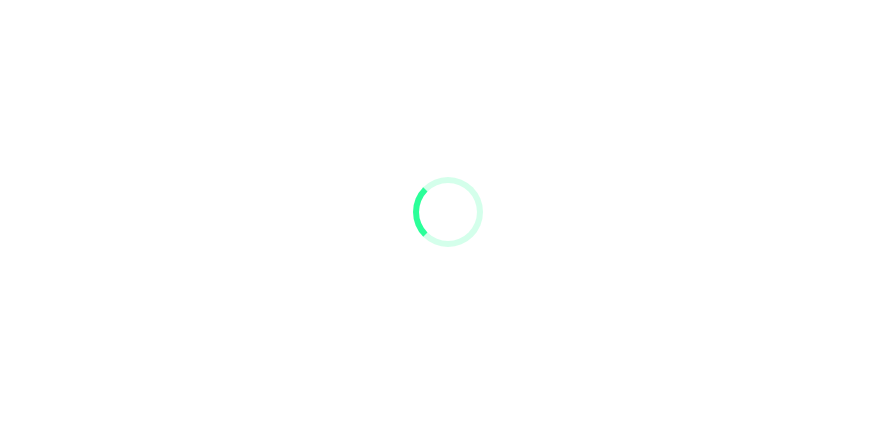 scroll, scrollTop: 0, scrollLeft: 0, axis: both 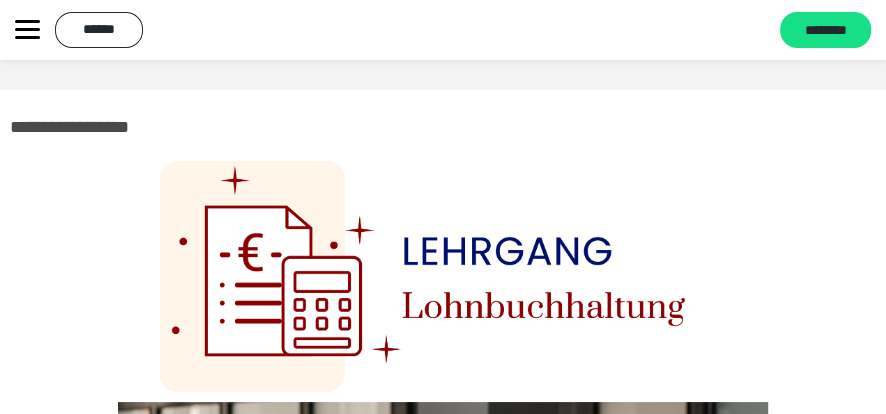 click 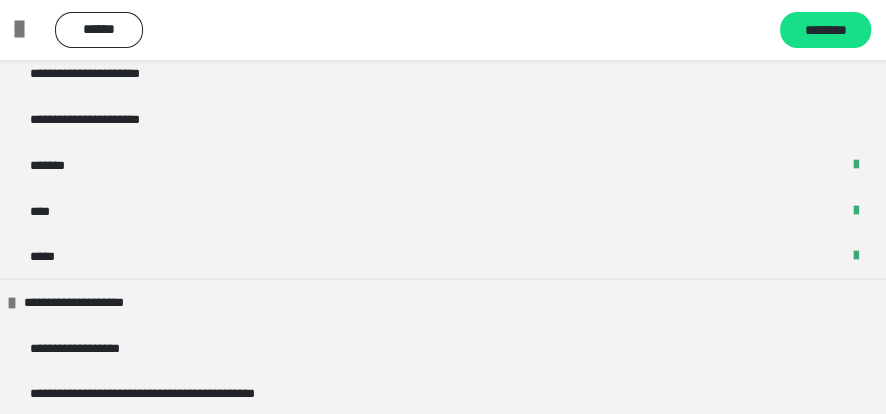 scroll, scrollTop: 2133, scrollLeft: 0, axis: vertical 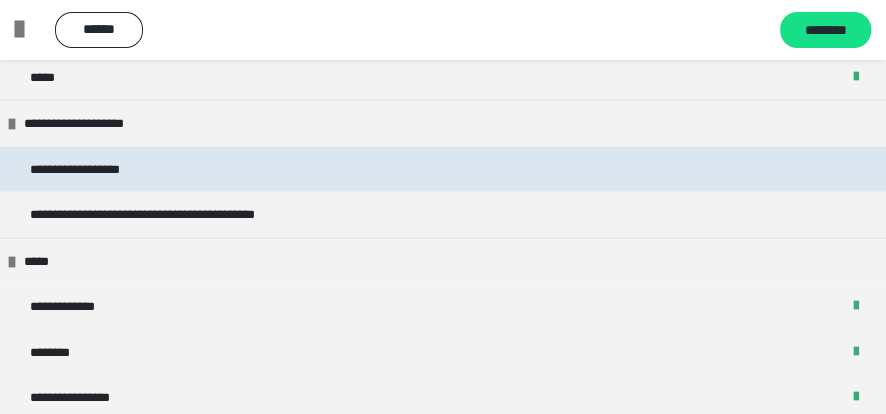 click on "**********" at bounding box center [98, 169] 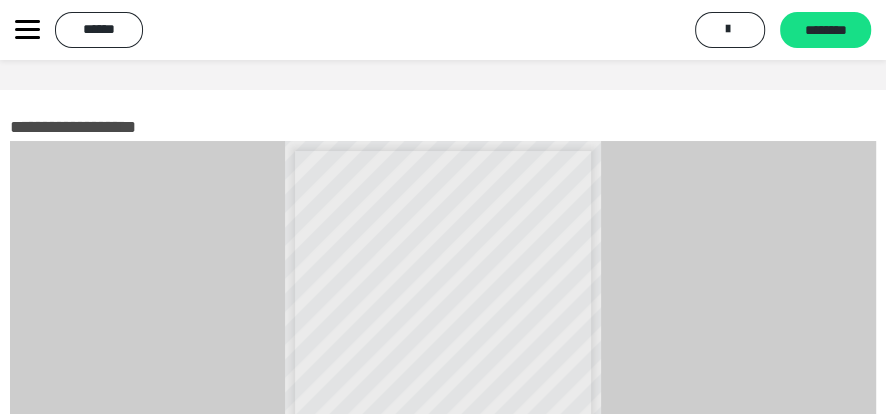 scroll, scrollTop: 2, scrollLeft: 0, axis: vertical 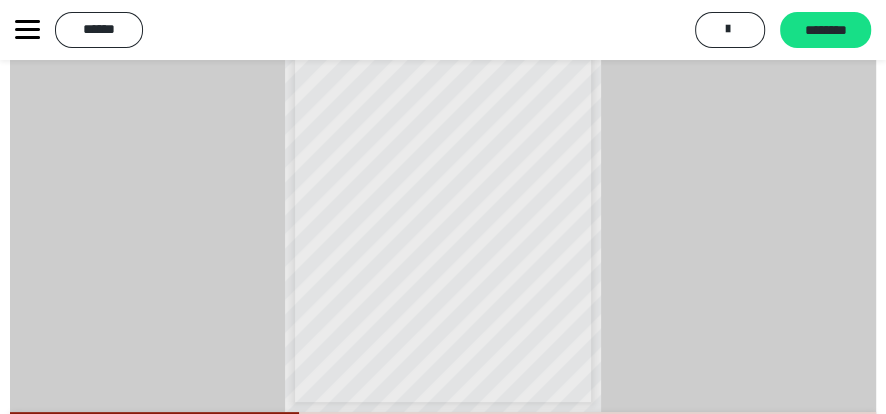 click on "**********" at bounding box center [418, 169] 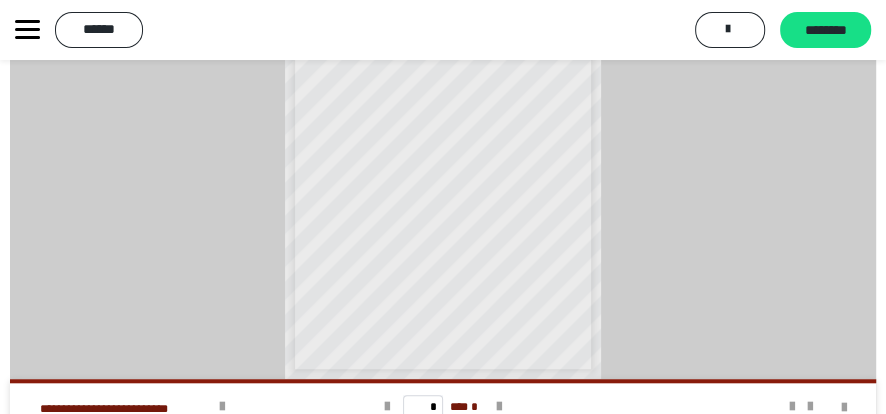 scroll, scrollTop: 533, scrollLeft: 0, axis: vertical 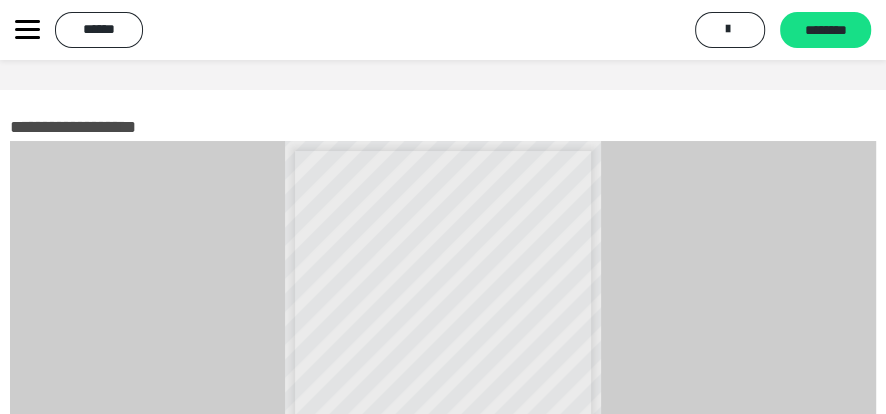click 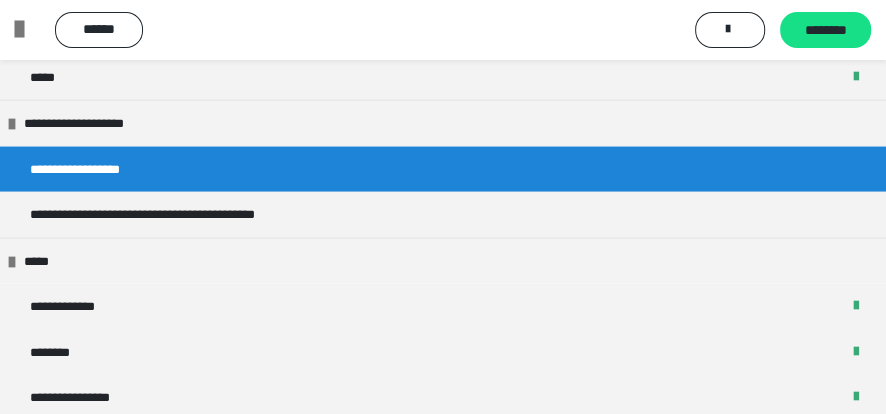 click on "**********" at bounding box center (443, 169) 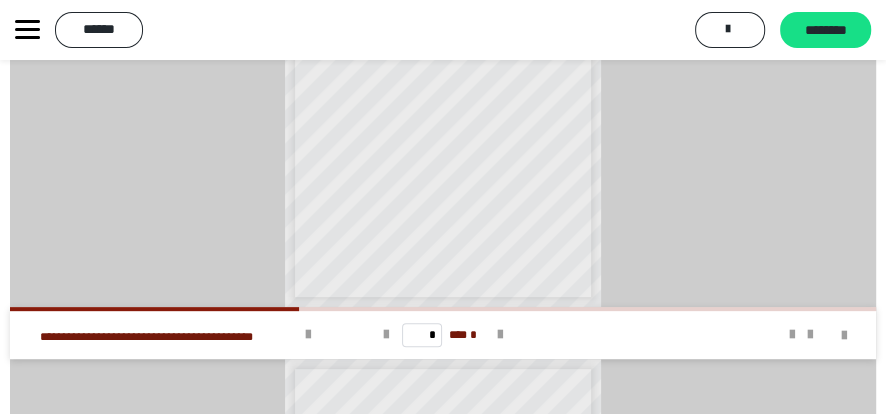 scroll, scrollTop: 710, scrollLeft: 0, axis: vertical 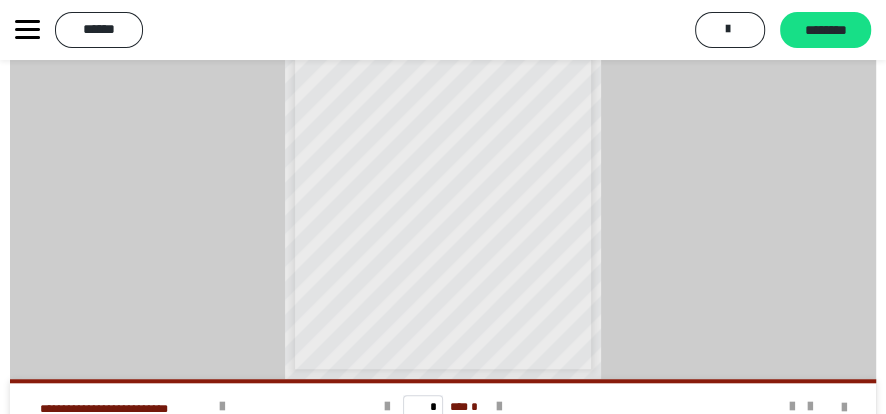 click 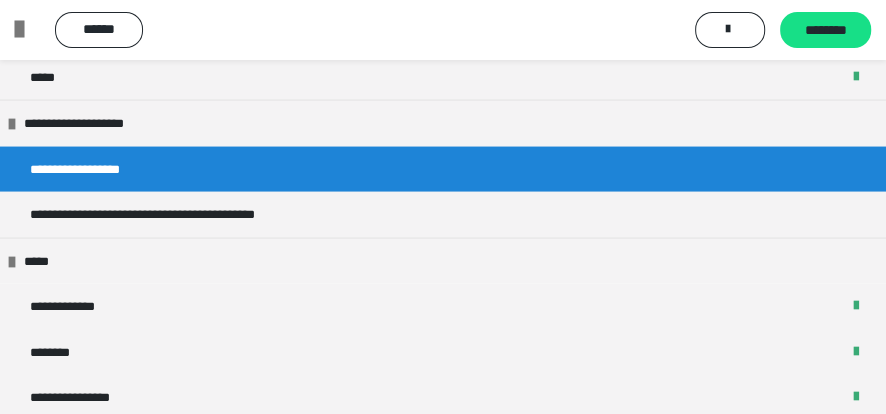 click on "**********" at bounding box center [98, 169] 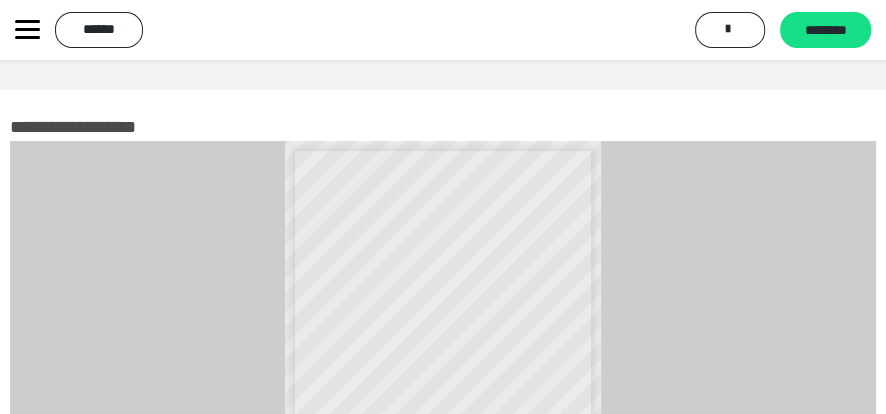 click on "**********" at bounding box center [443, 365] 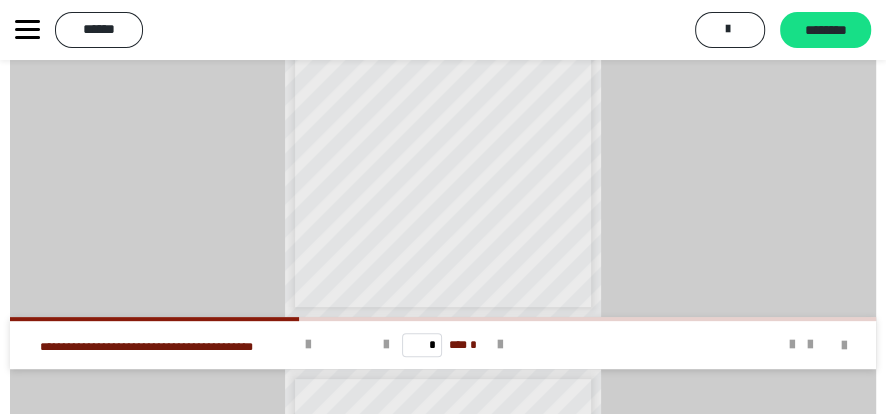 scroll, scrollTop: 780, scrollLeft: 0, axis: vertical 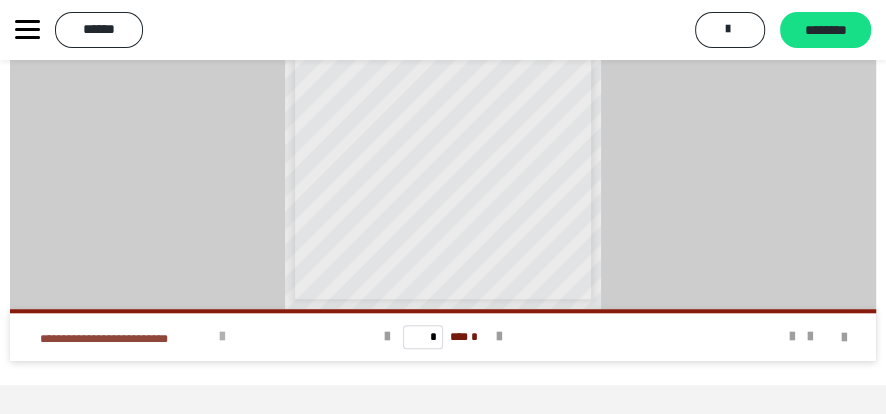 click at bounding box center (222, 337) 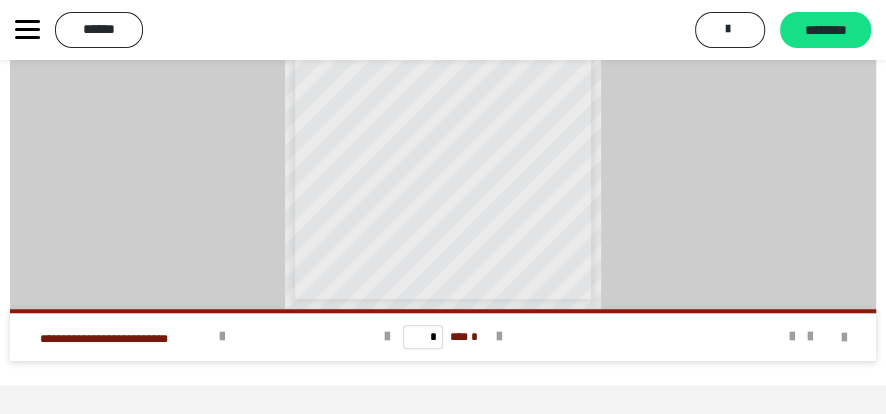 scroll, scrollTop: 0, scrollLeft: 0, axis: both 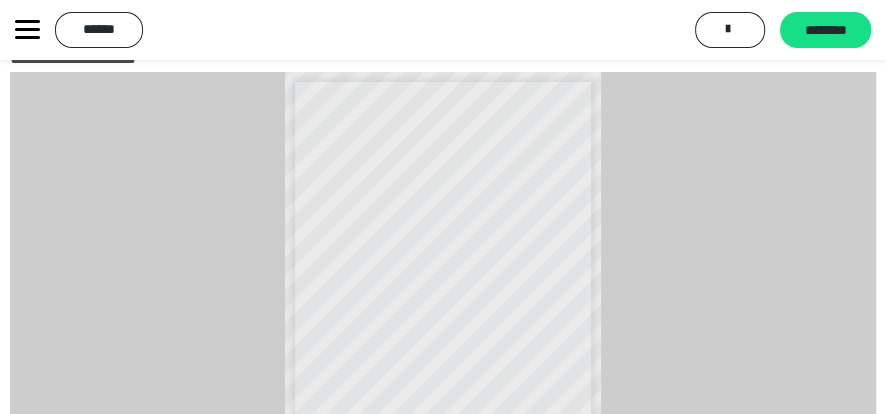 click 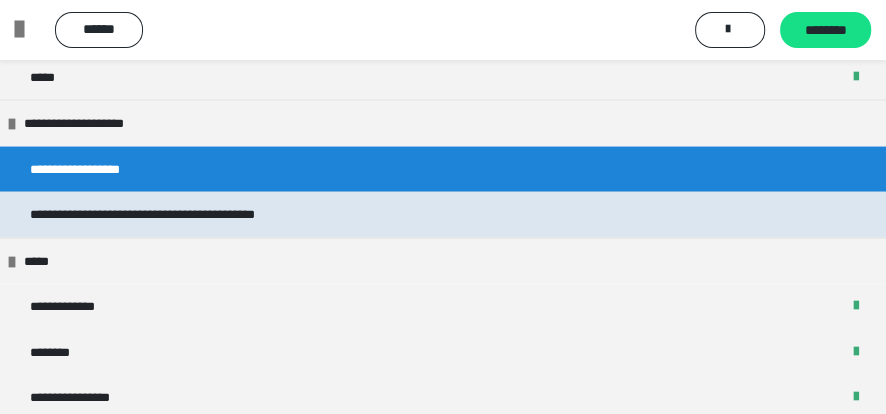 click on "**********" at bounding box center (185, 214) 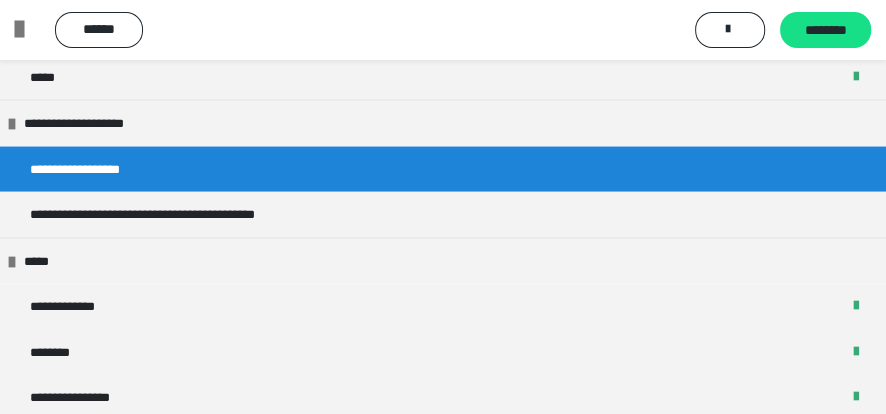 click on "**********" at bounding box center [443, 296] 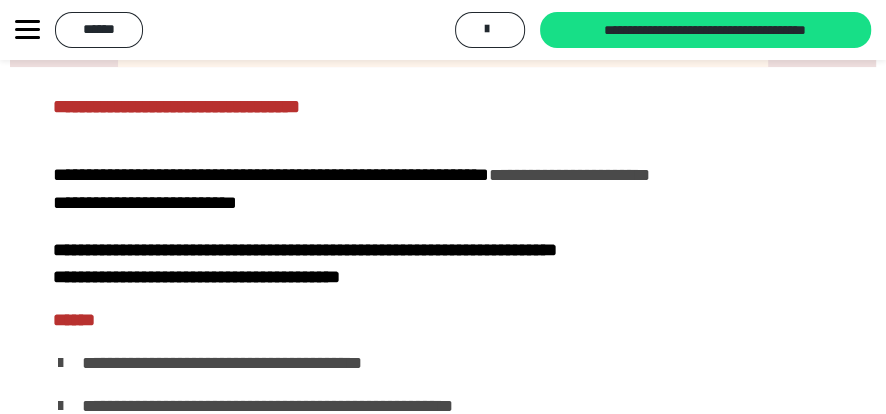 scroll, scrollTop: 697, scrollLeft: 0, axis: vertical 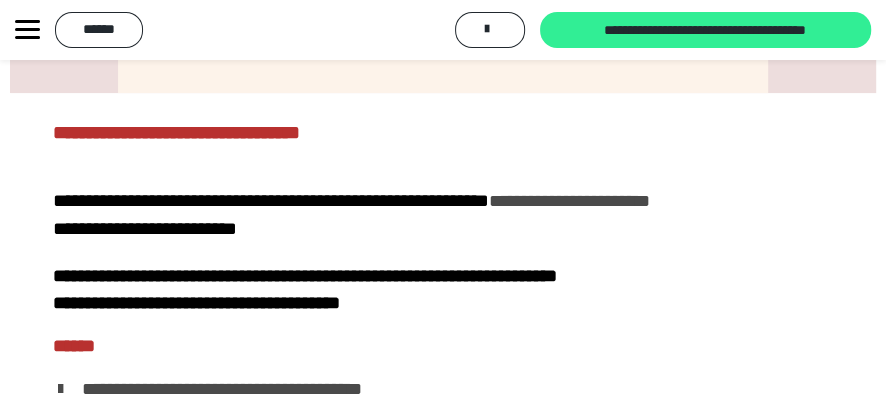 click on "**********" at bounding box center [705, 31] 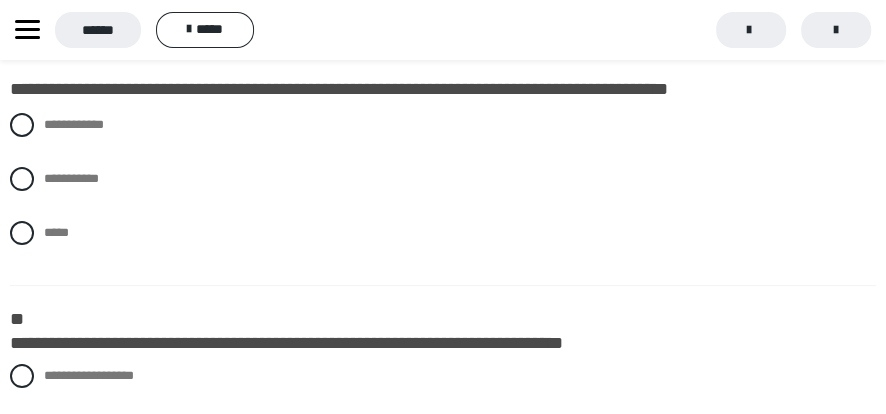 scroll, scrollTop: 0, scrollLeft: 0, axis: both 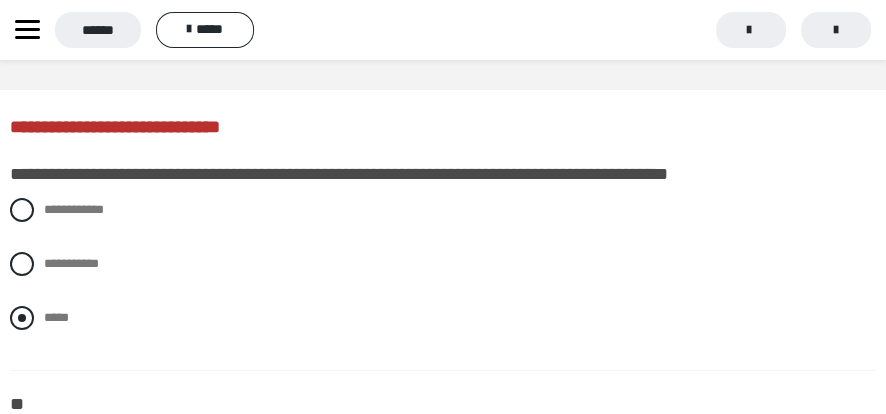 click at bounding box center (22, 318) 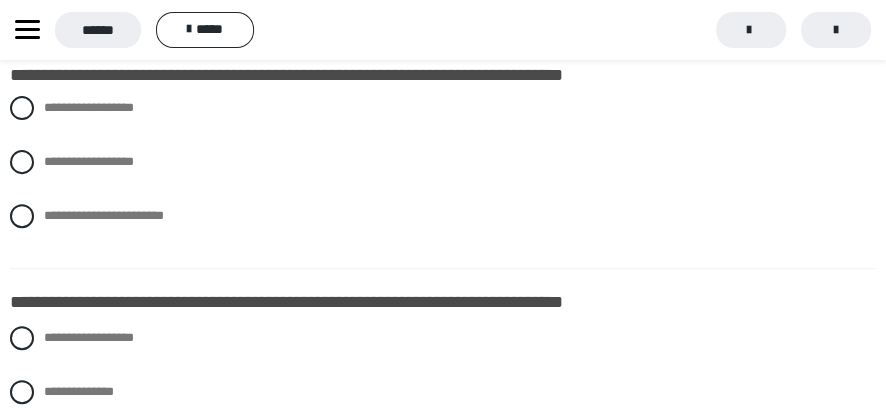 scroll, scrollTop: 355, scrollLeft: 0, axis: vertical 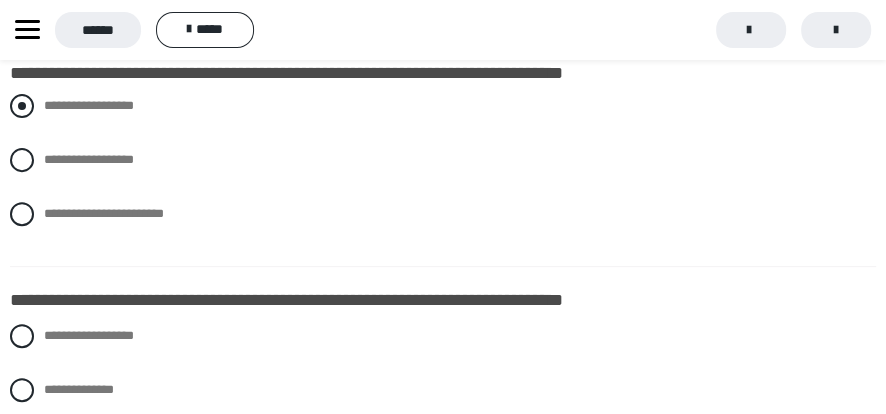 click at bounding box center [22, 106] 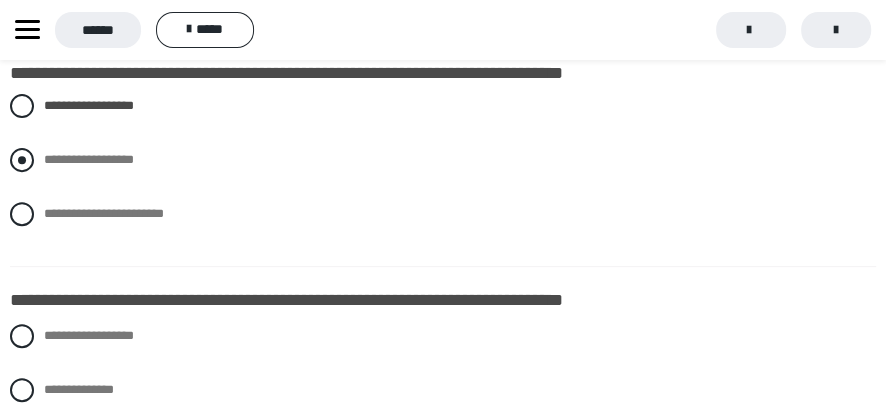 click at bounding box center (22, 160) 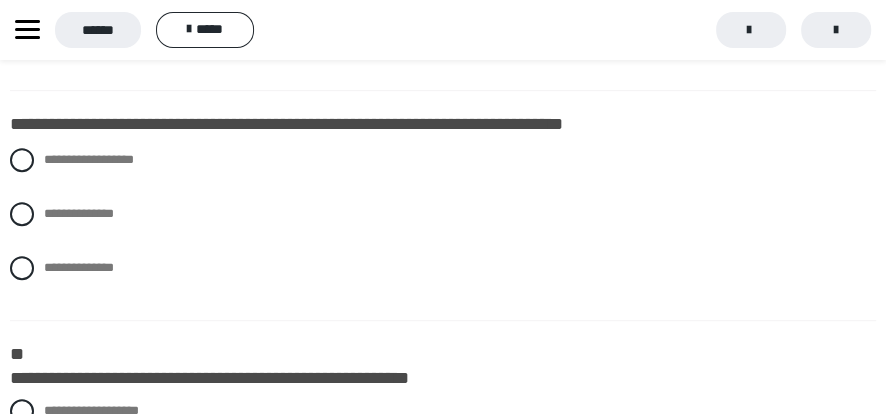 scroll, scrollTop: 533, scrollLeft: 0, axis: vertical 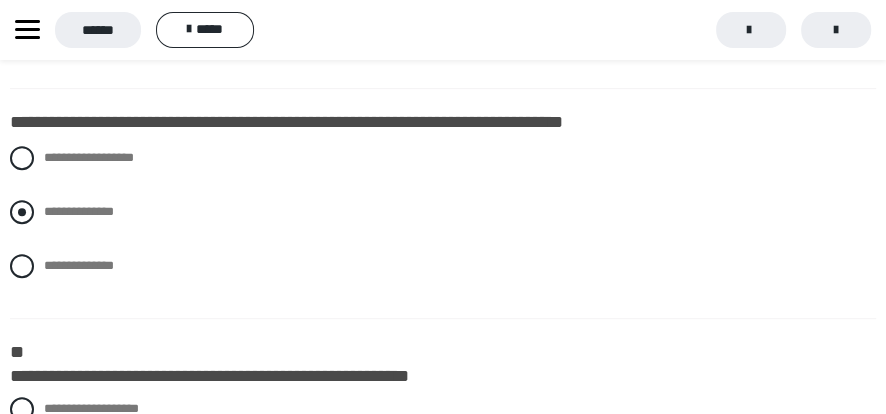 click at bounding box center (22, 212) 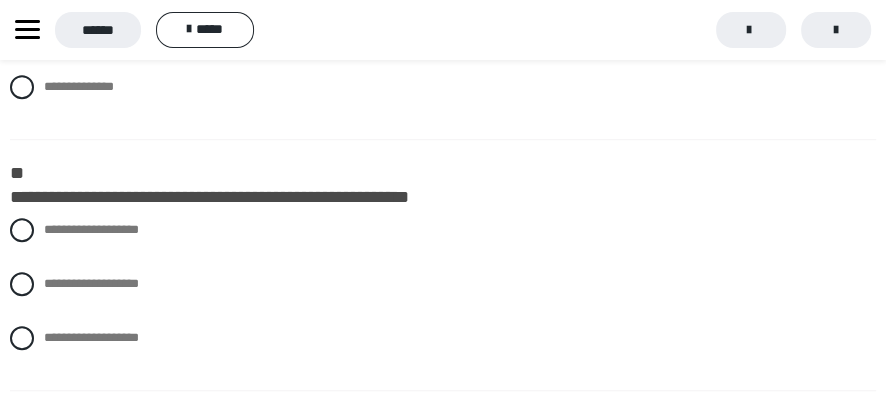 scroll, scrollTop: 711, scrollLeft: 0, axis: vertical 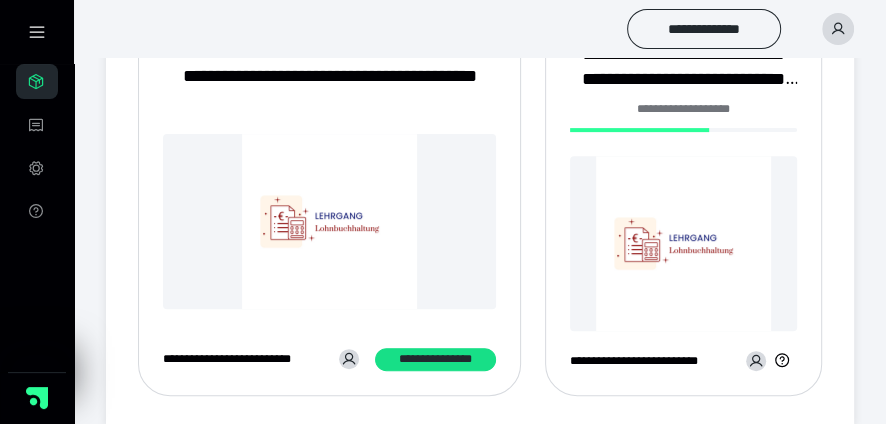 click at bounding box center (683, 243) 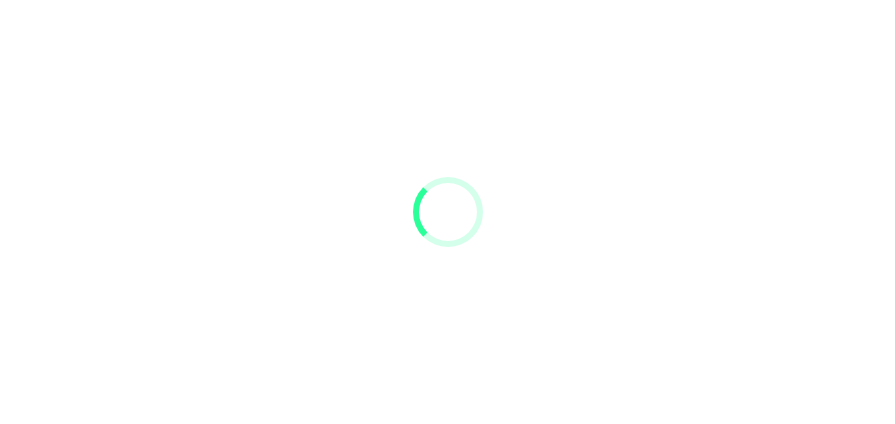 scroll, scrollTop: 0, scrollLeft: 0, axis: both 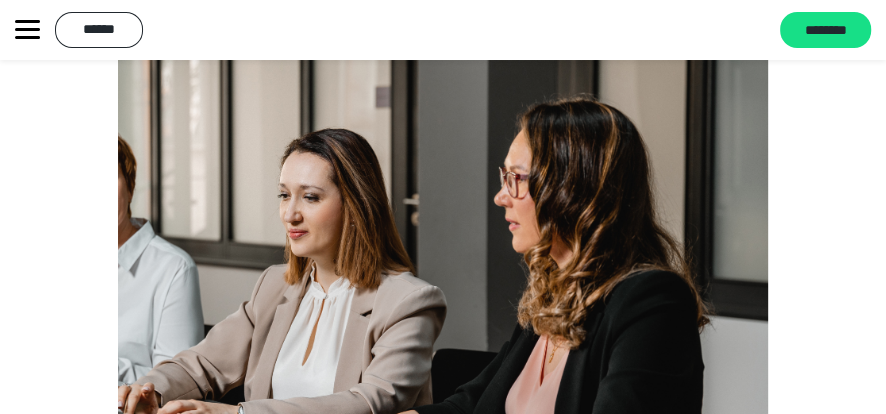 click 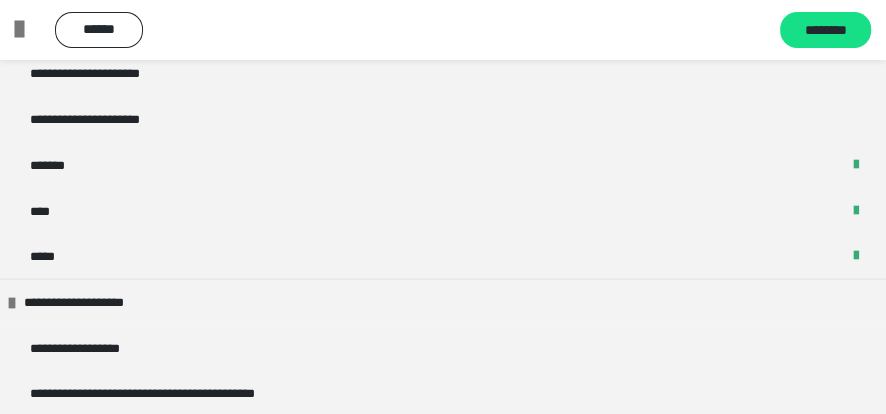 scroll, scrollTop: 2133, scrollLeft: 0, axis: vertical 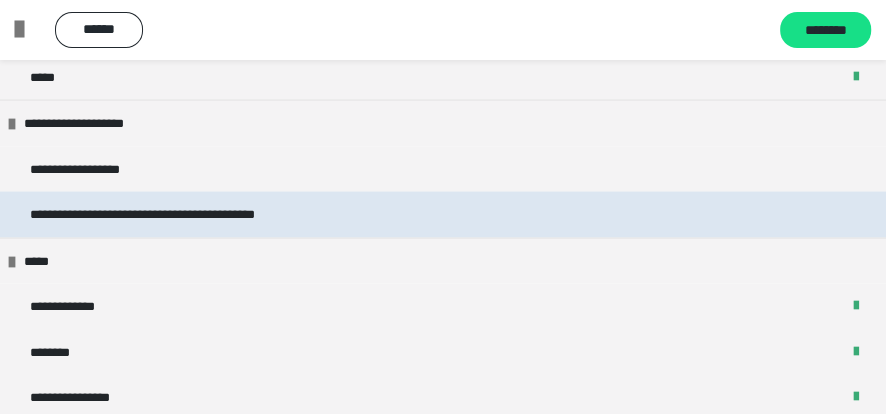 click on "**********" at bounding box center (185, 214) 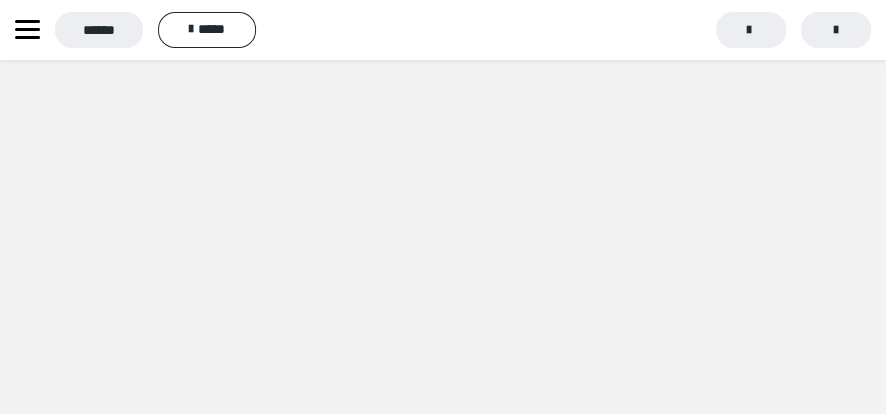 scroll, scrollTop: 0, scrollLeft: 0, axis: both 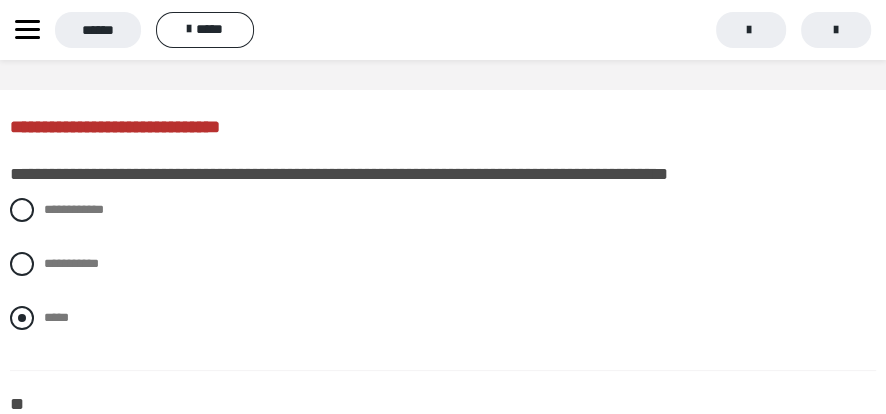 click at bounding box center [22, 318] 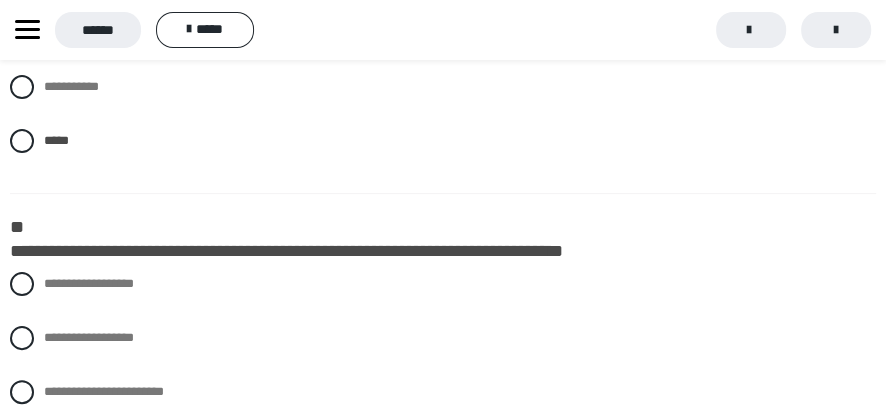 scroll, scrollTop: 355, scrollLeft: 0, axis: vertical 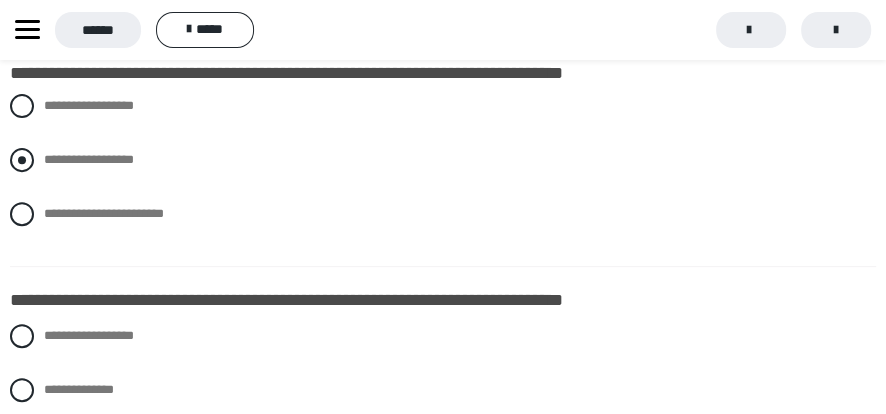 click at bounding box center (22, 160) 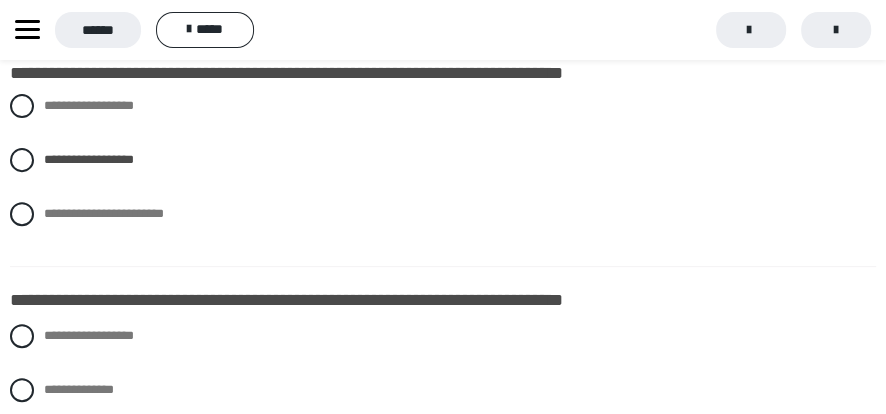 scroll, scrollTop: 533, scrollLeft: 0, axis: vertical 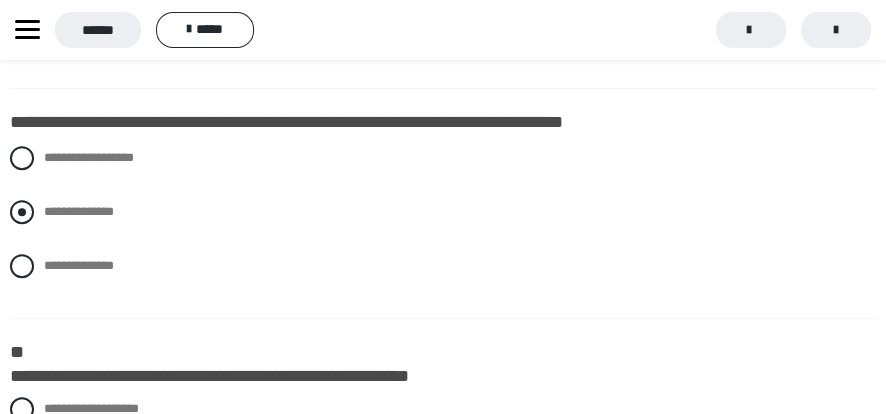 click on "**********" at bounding box center (443, 212) 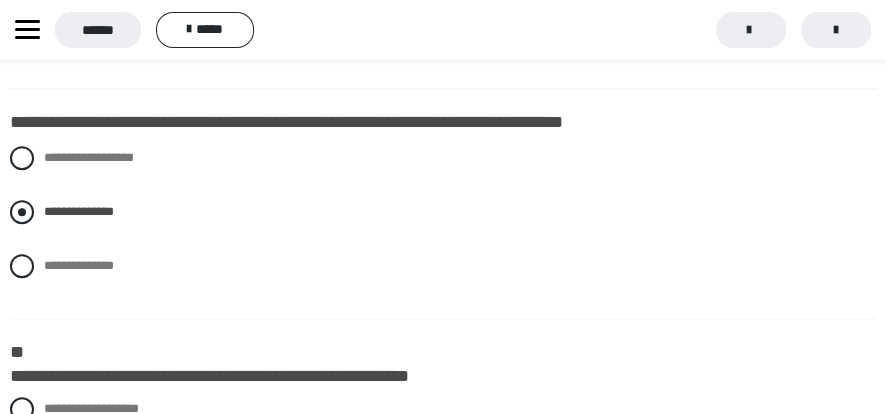 scroll, scrollTop: 710, scrollLeft: 0, axis: vertical 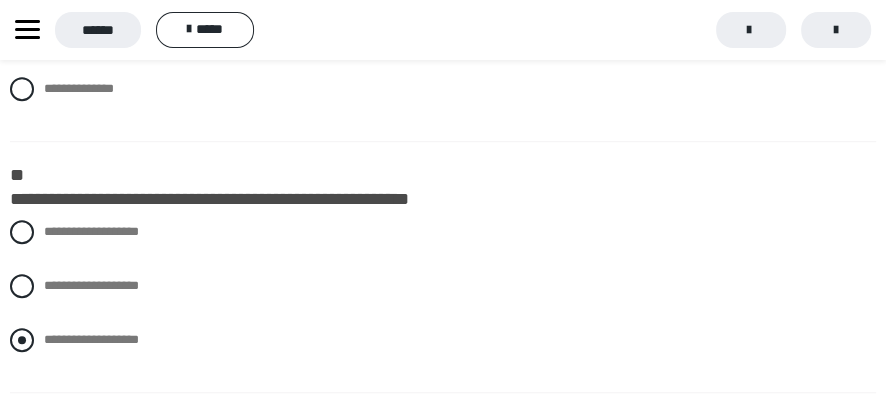 click at bounding box center [22, 340] 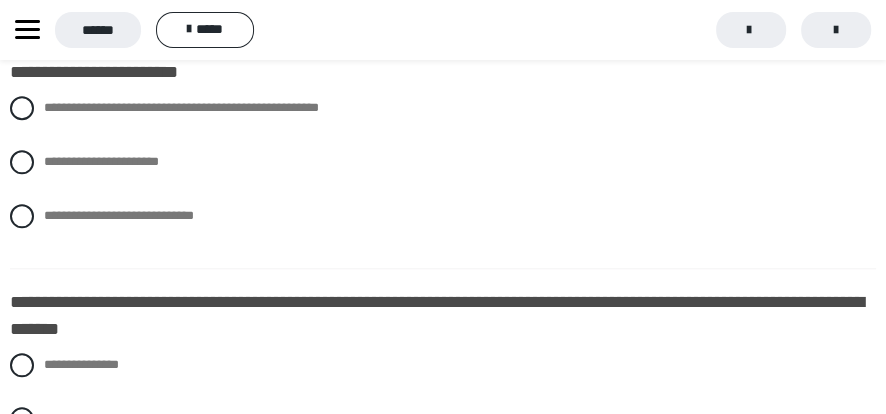 scroll, scrollTop: 1066, scrollLeft: 0, axis: vertical 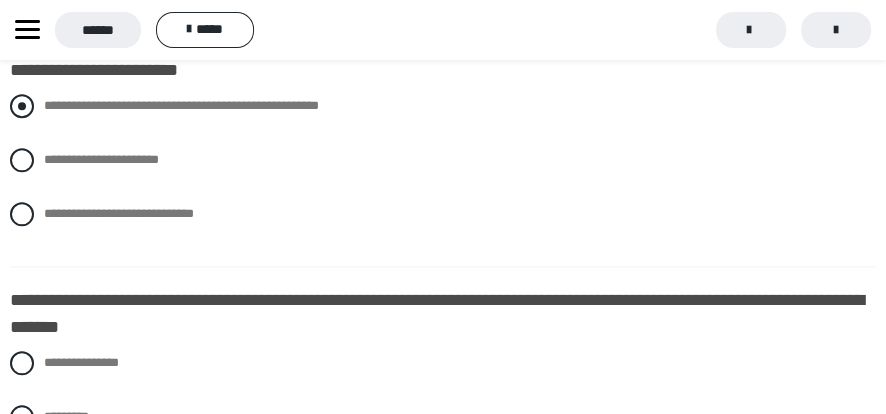 click at bounding box center [22, 106] 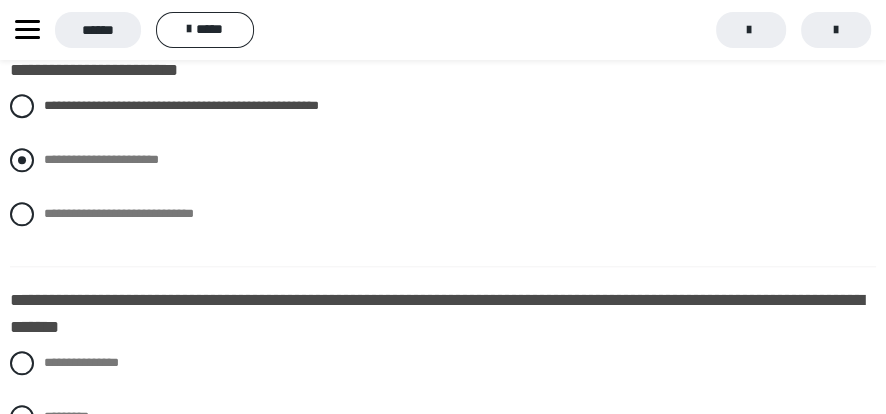 scroll, scrollTop: 1244, scrollLeft: 0, axis: vertical 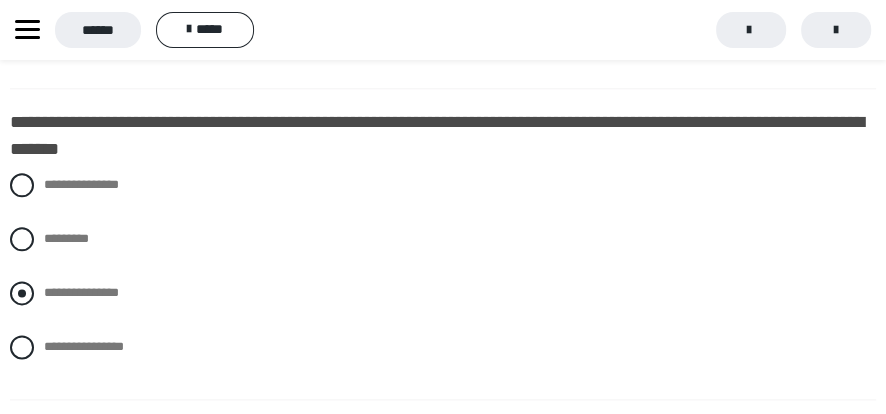 click at bounding box center [22, 293] 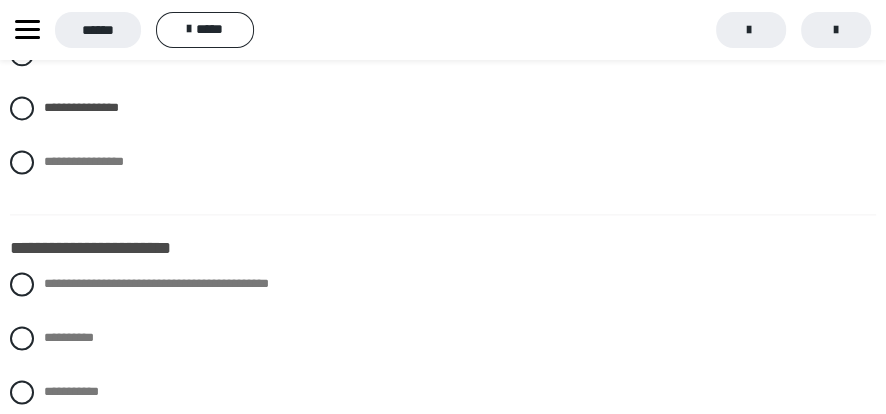 scroll, scrollTop: 1600, scrollLeft: 0, axis: vertical 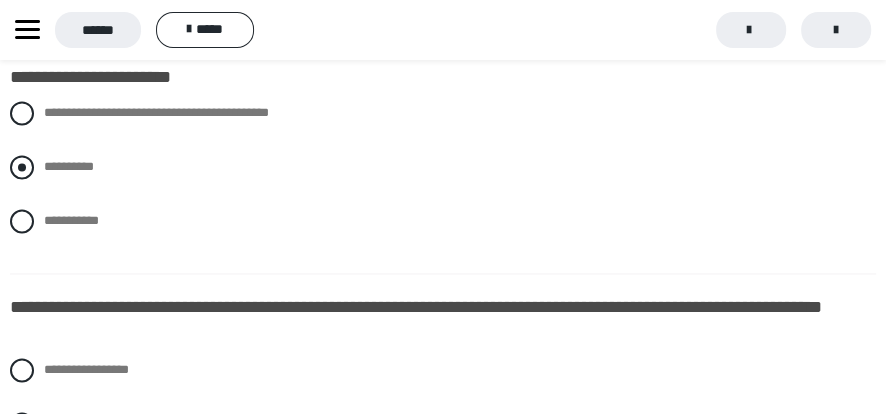 click at bounding box center (22, 167) 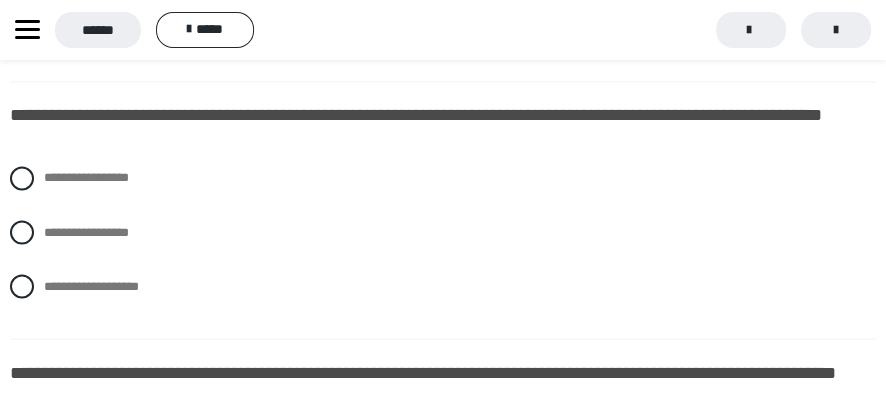 scroll, scrollTop: 1777, scrollLeft: 0, axis: vertical 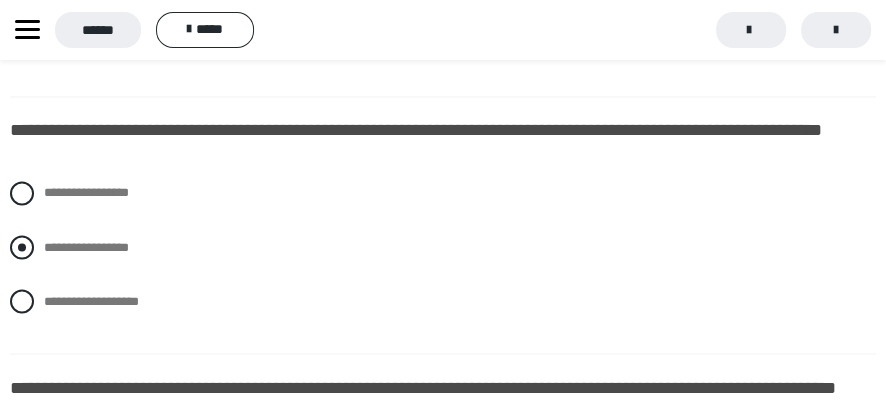 click at bounding box center [22, 247] 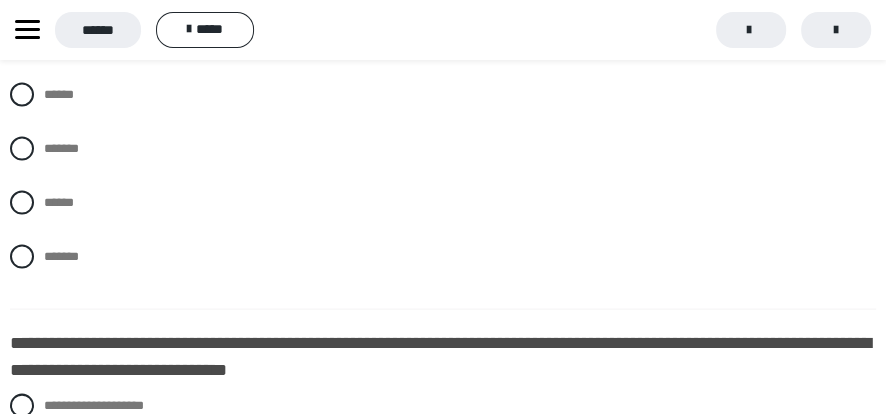 scroll, scrollTop: 2133, scrollLeft: 0, axis: vertical 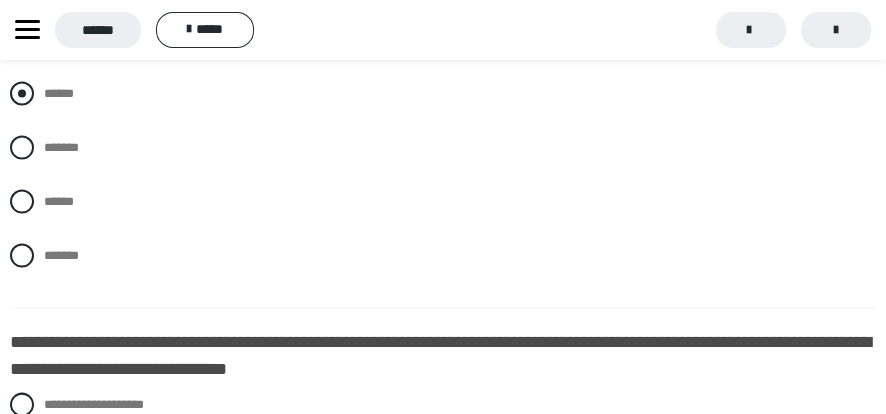 click at bounding box center (22, 94) 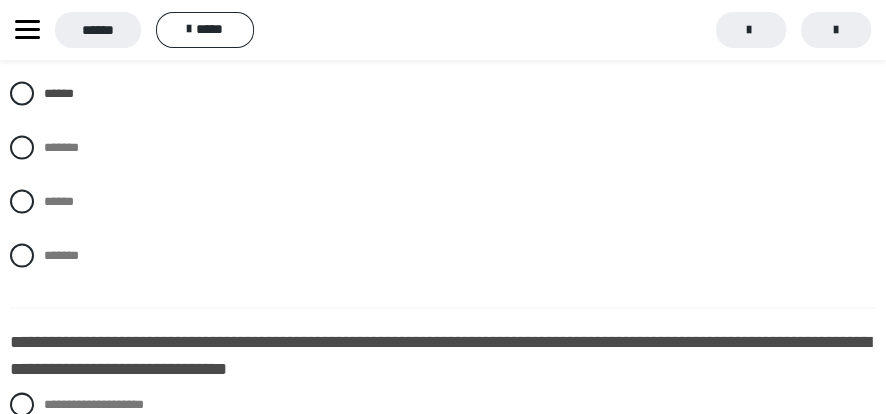 scroll, scrollTop: 2310, scrollLeft: 0, axis: vertical 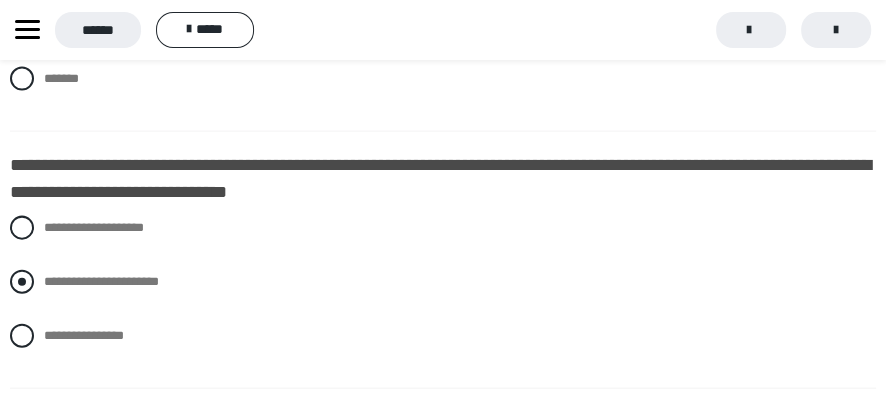 click at bounding box center [22, 282] 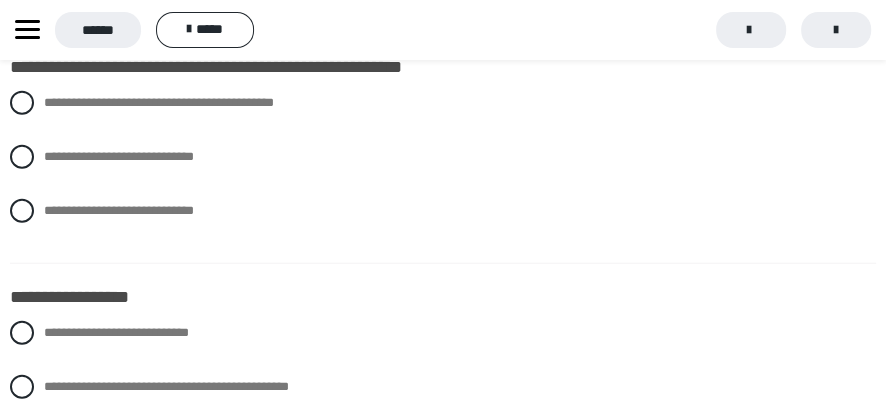 scroll, scrollTop: 2666, scrollLeft: 0, axis: vertical 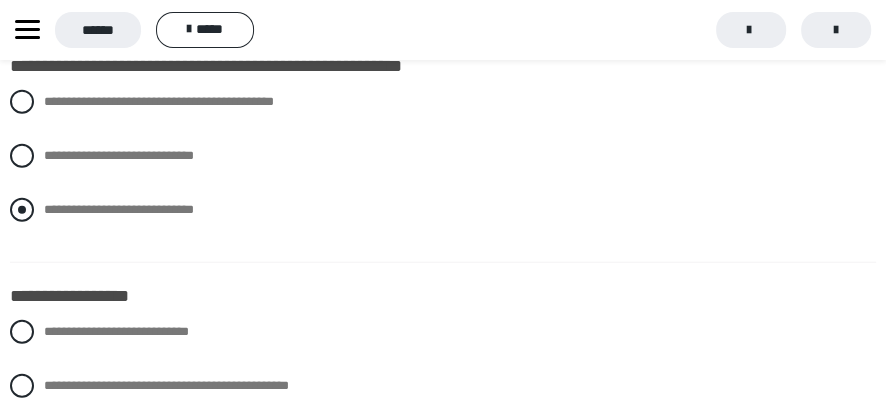 click at bounding box center [22, 210] 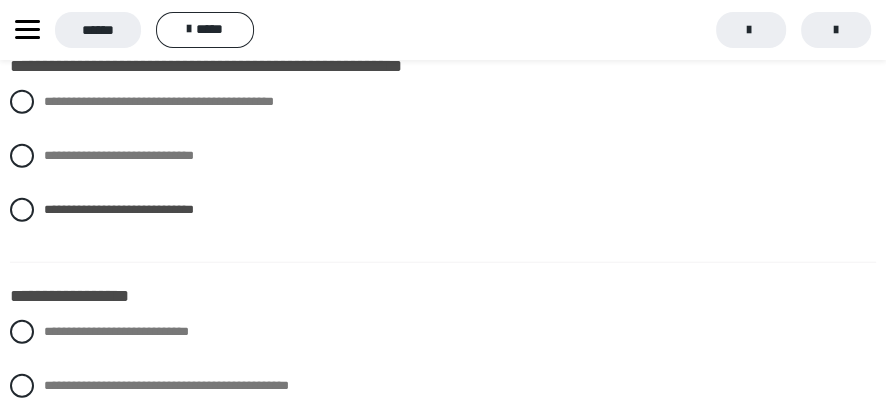 scroll, scrollTop: 2844, scrollLeft: 0, axis: vertical 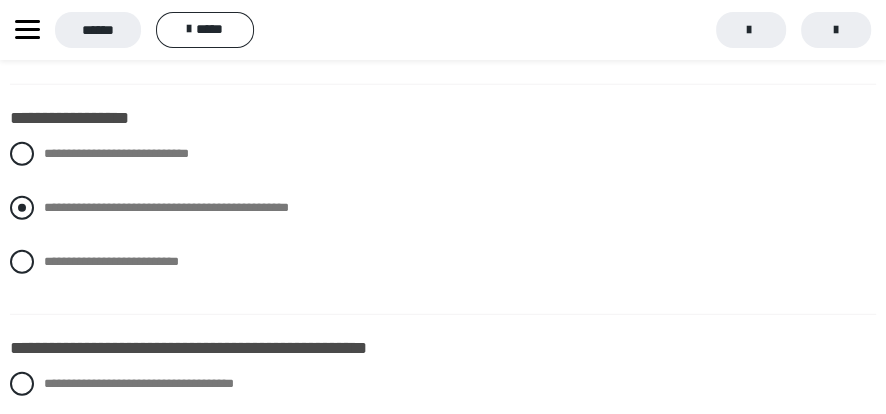 click at bounding box center [22, 208] 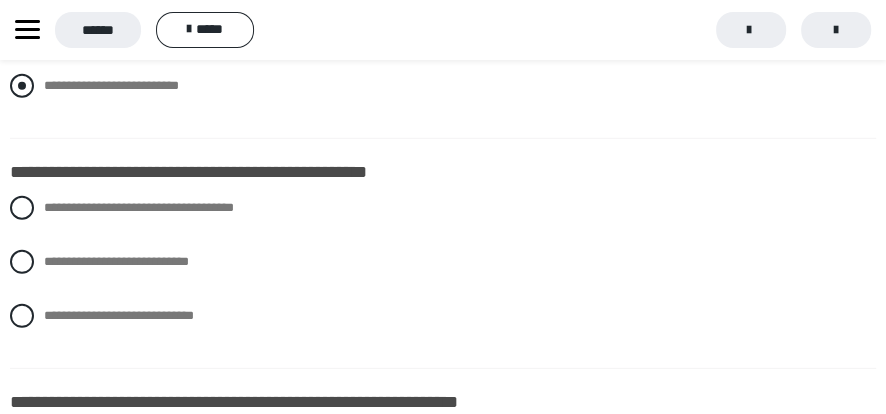 scroll, scrollTop: 3022, scrollLeft: 0, axis: vertical 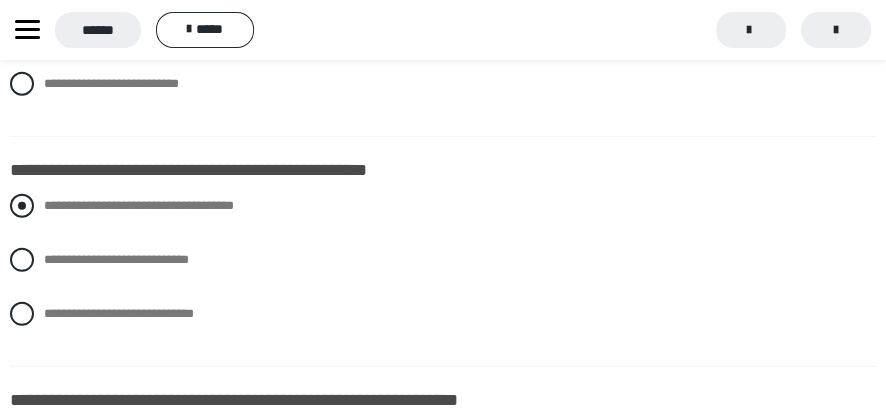 click at bounding box center (22, 206) 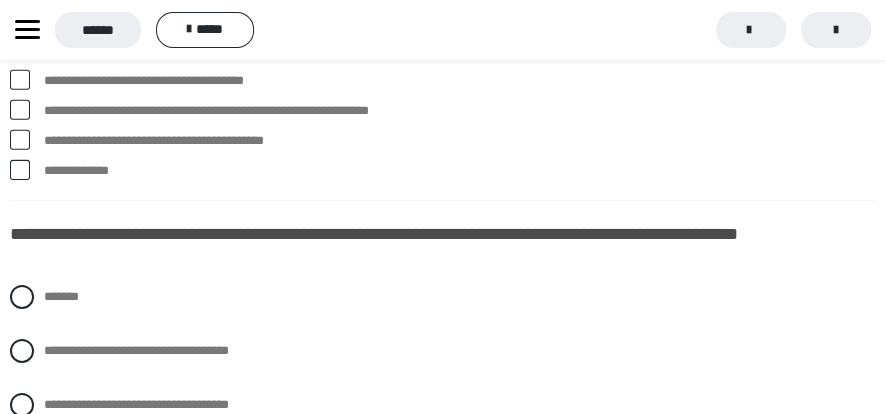 scroll, scrollTop: 3377, scrollLeft: 0, axis: vertical 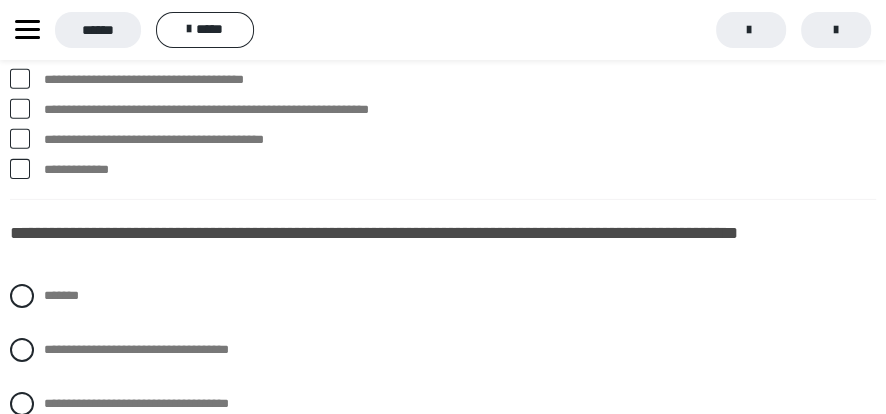 click at bounding box center [20, 79] 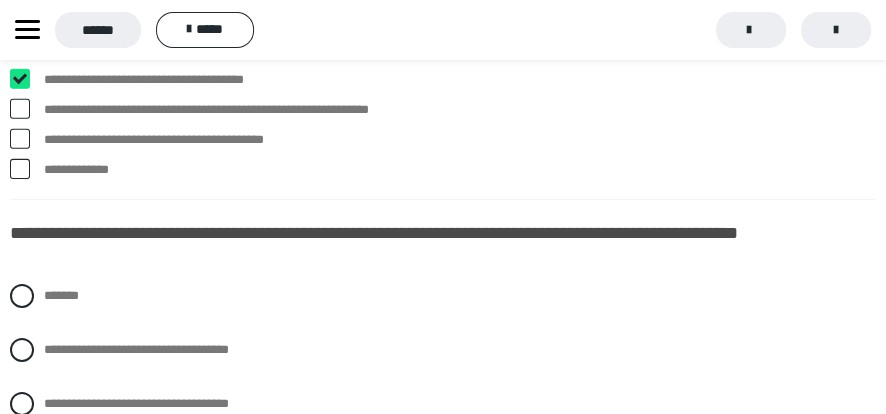 checkbox on "****" 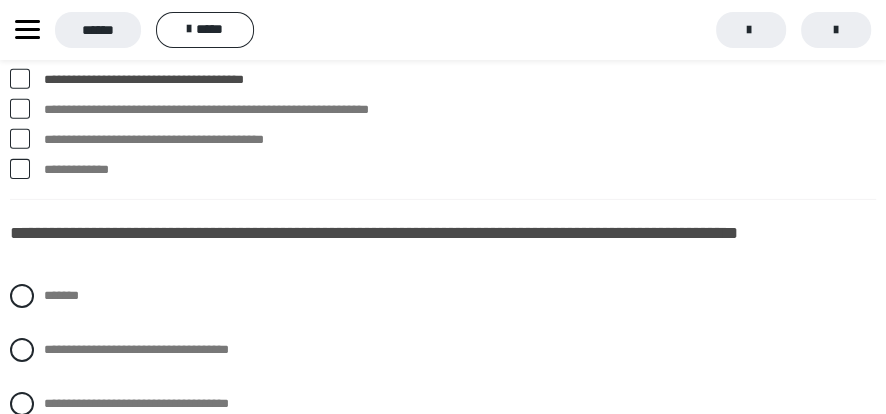 click at bounding box center [20, 169] 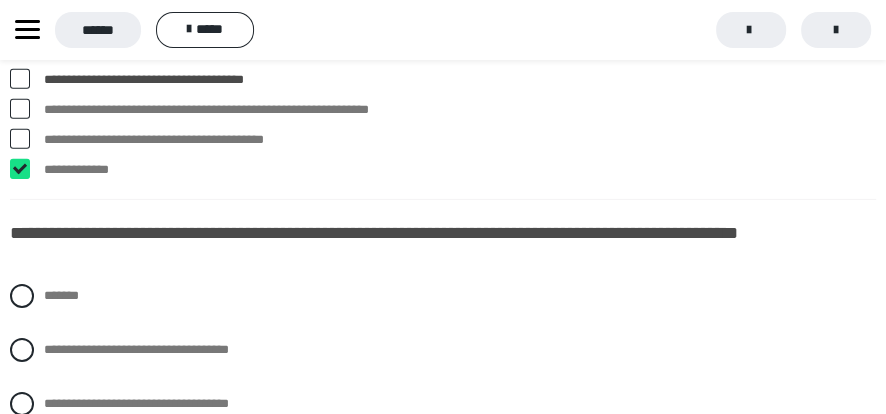 checkbox on "****" 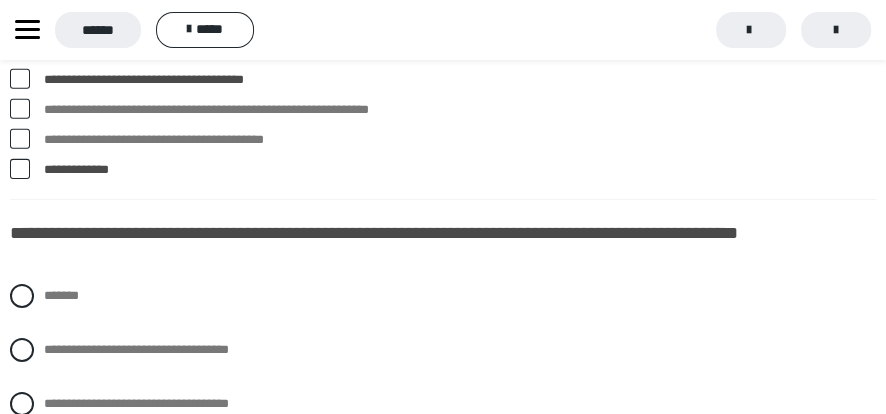 scroll, scrollTop: 3555, scrollLeft: 0, axis: vertical 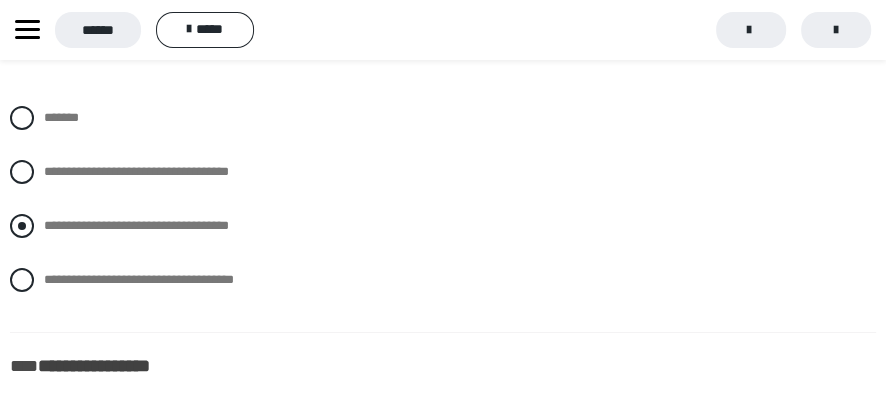 click at bounding box center (22, 226) 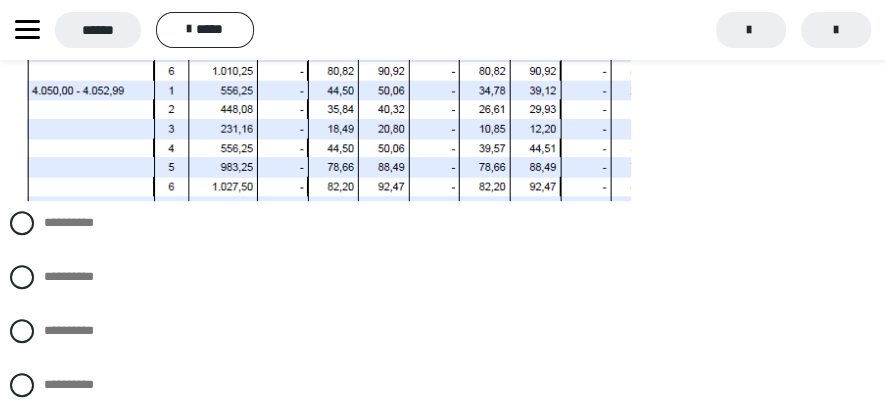 scroll, scrollTop: 4622, scrollLeft: 0, axis: vertical 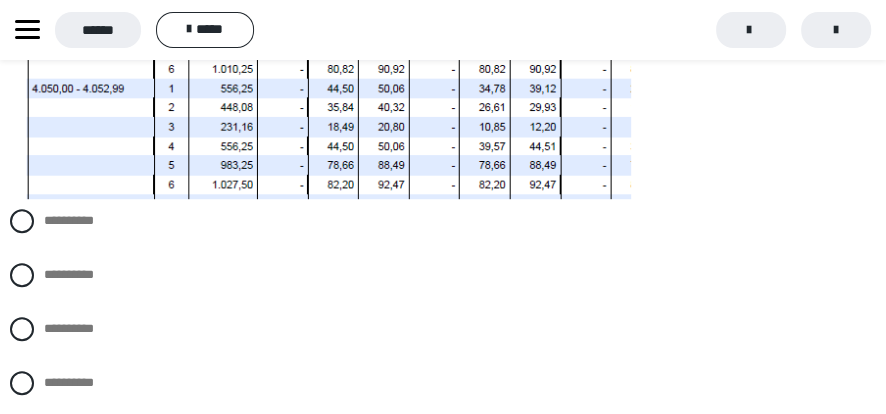 click at bounding box center [321, -88] 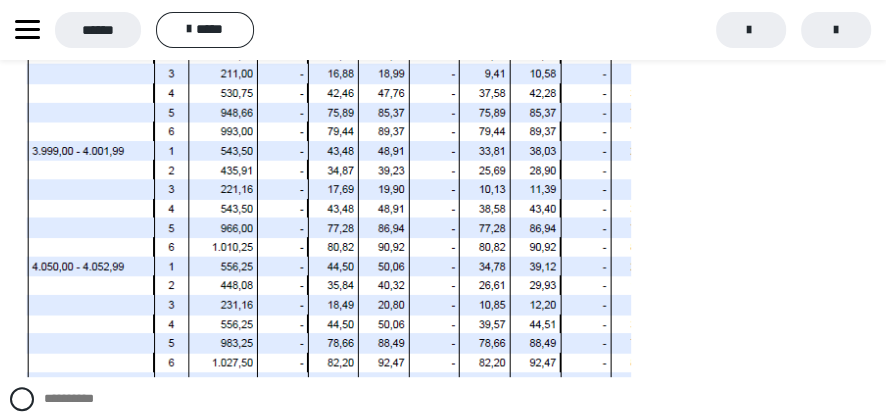 click at bounding box center [321, 90] 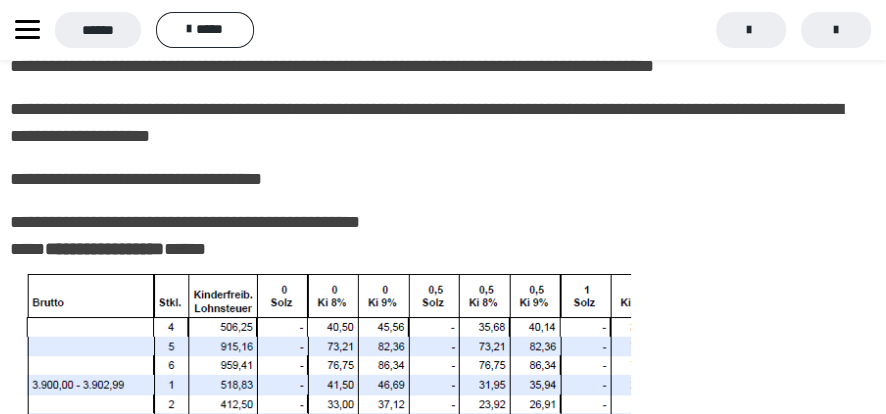 scroll, scrollTop: 3910, scrollLeft: 0, axis: vertical 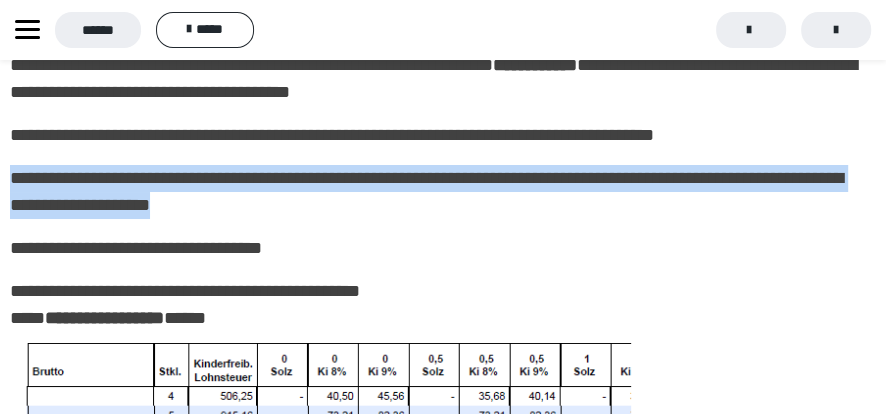 drag, startPoint x: 14, startPoint y: 206, endPoint x: 341, endPoint y: 241, distance: 328.86777 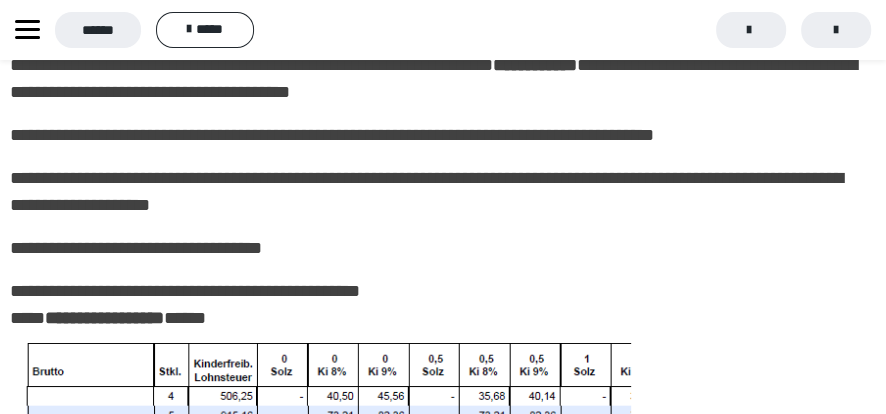 click on "**********" at bounding box center [443, 248] 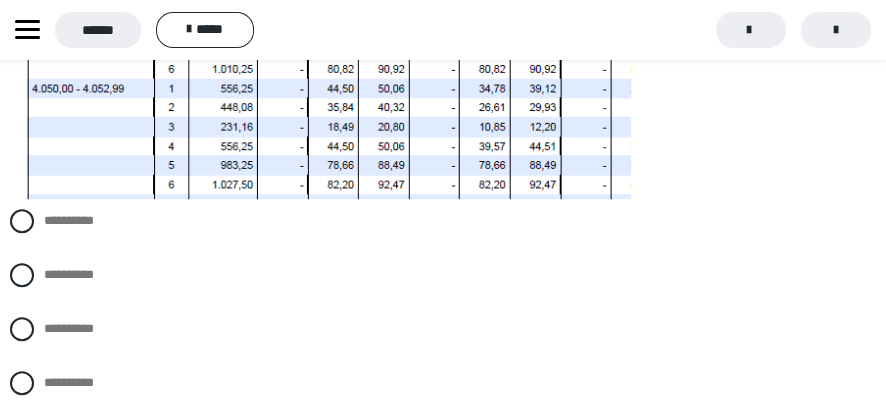 scroll, scrollTop: 4444, scrollLeft: 0, axis: vertical 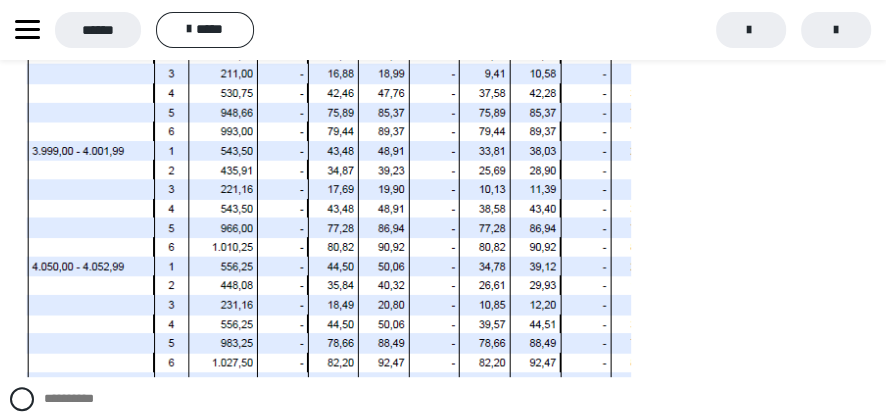click at bounding box center (321, 90) 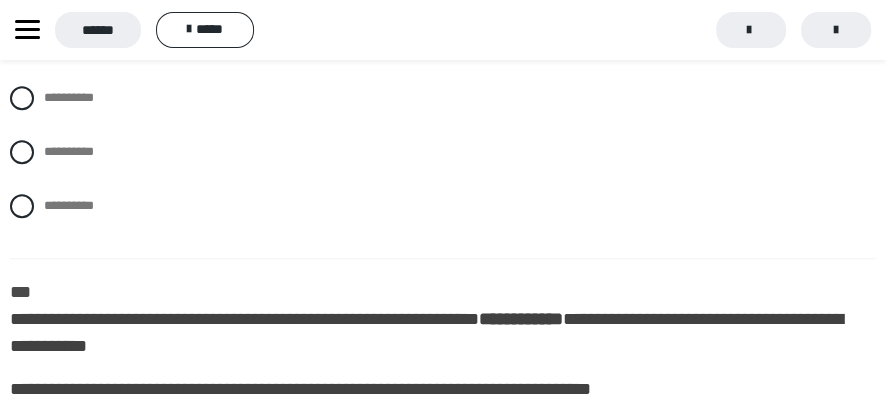 scroll, scrollTop: 4800, scrollLeft: 0, axis: vertical 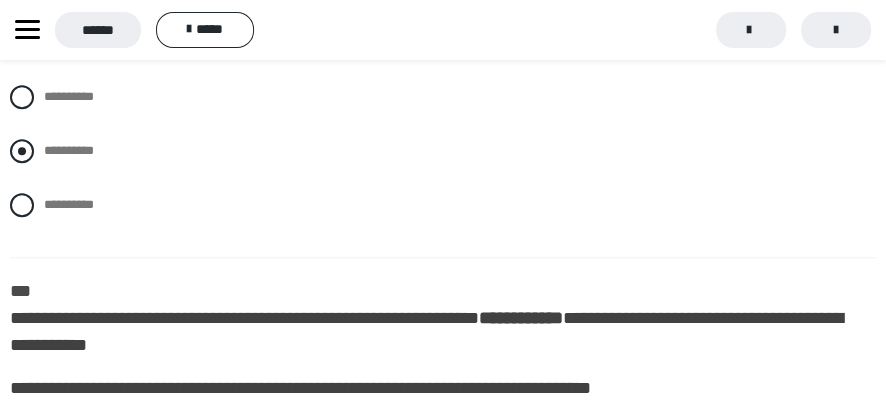 click at bounding box center (22, 151) 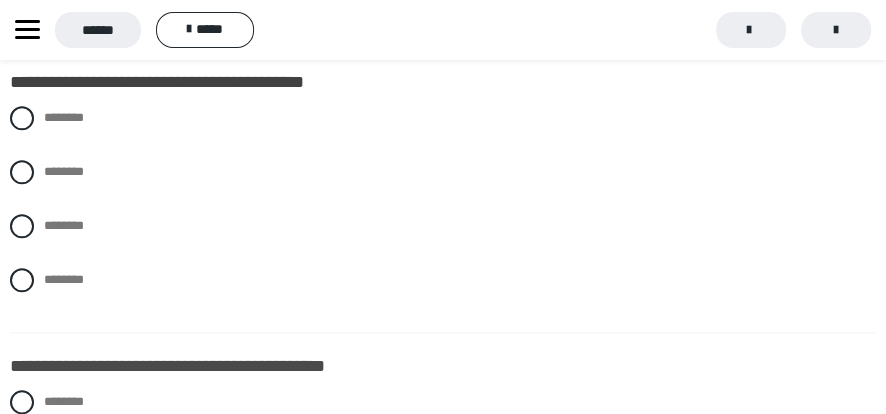 scroll, scrollTop: 5155, scrollLeft: 0, axis: vertical 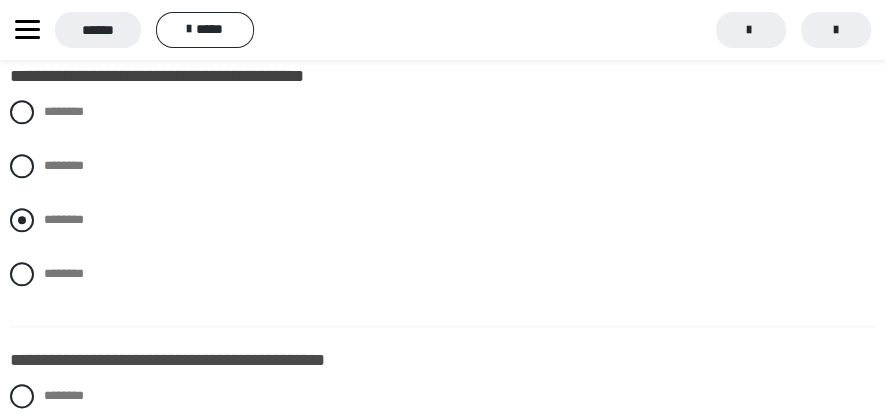 click on "********" at bounding box center (443, 220) 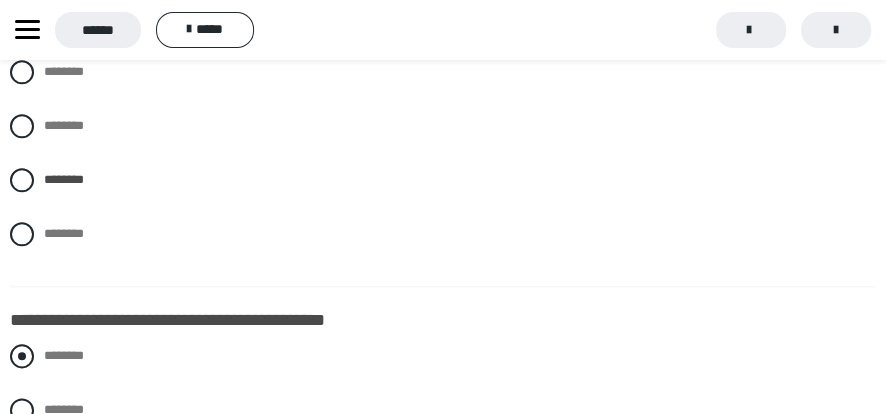 scroll, scrollTop: 5373, scrollLeft: 0, axis: vertical 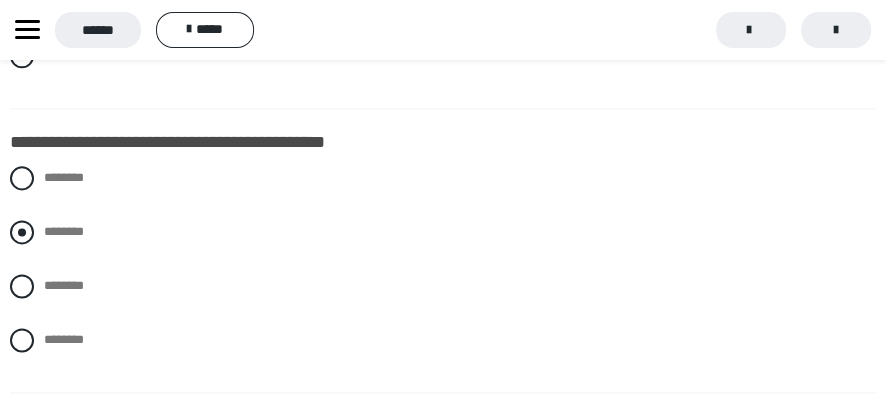 click at bounding box center (22, 232) 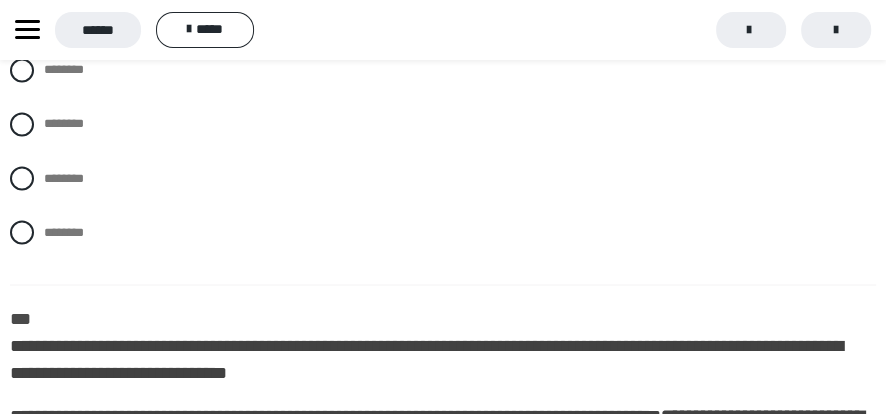 scroll, scrollTop: 5906, scrollLeft: 0, axis: vertical 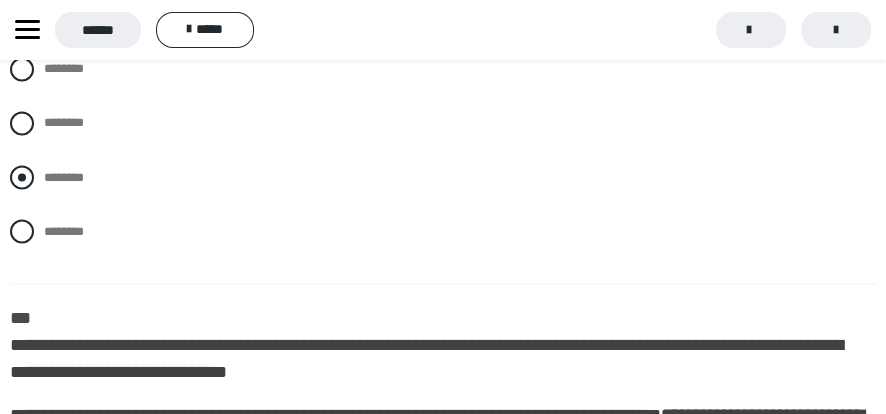 click at bounding box center (22, 177) 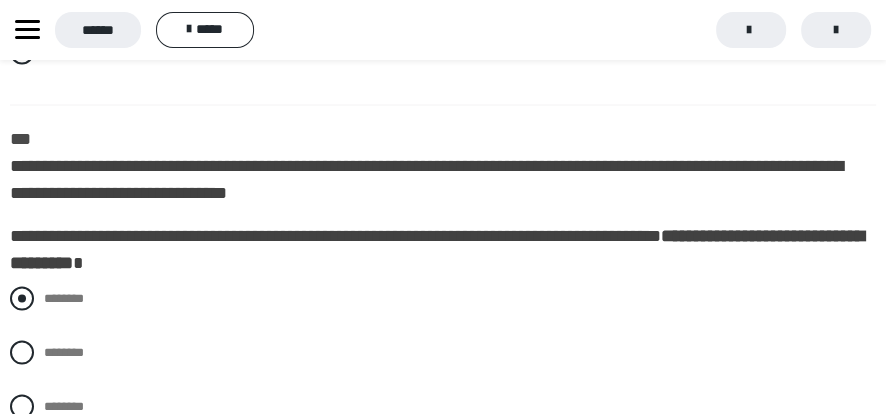scroll, scrollTop: 6262, scrollLeft: 0, axis: vertical 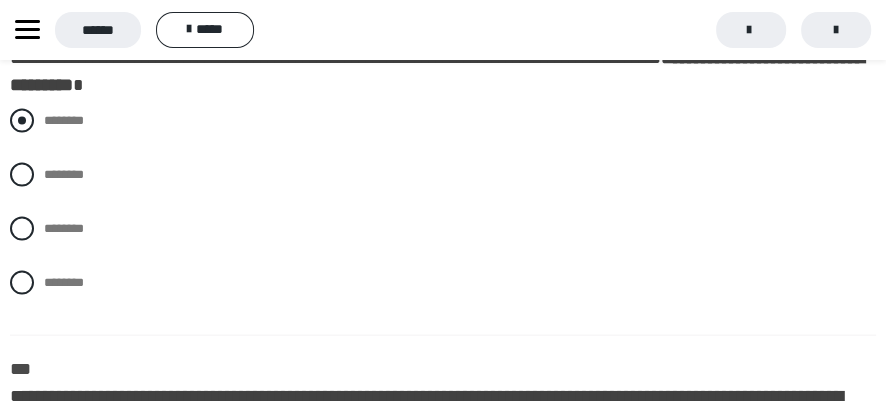 click at bounding box center [22, 121] 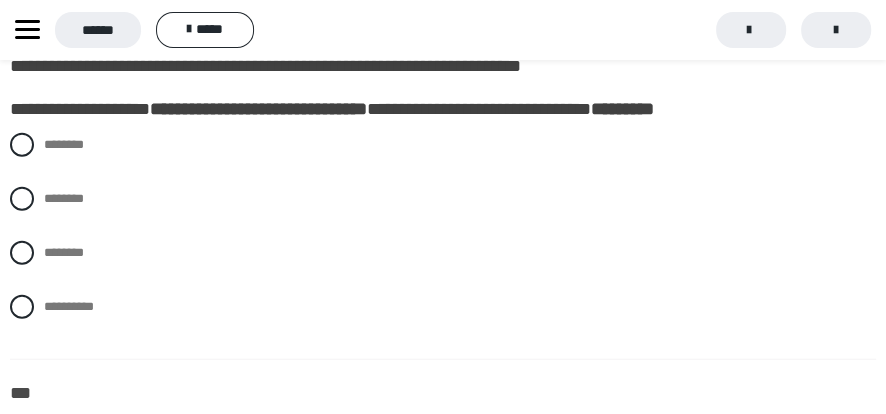 scroll, scrollTop: 6617, scrollLeft: 0, axis: vertical 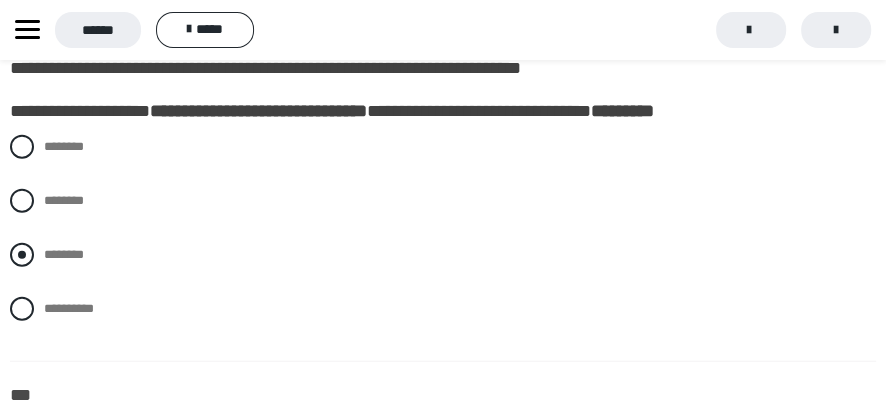 click at bounding box center (22, 255) 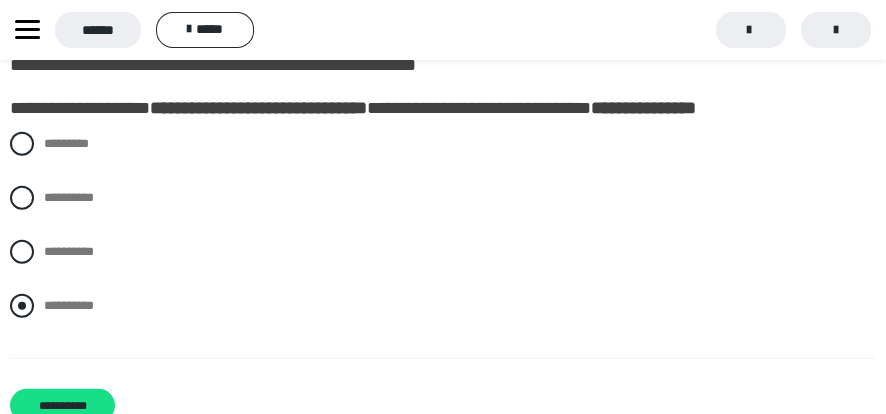 scroll, scrollTop: 6973, scrollLeft: 0, axis: vertical 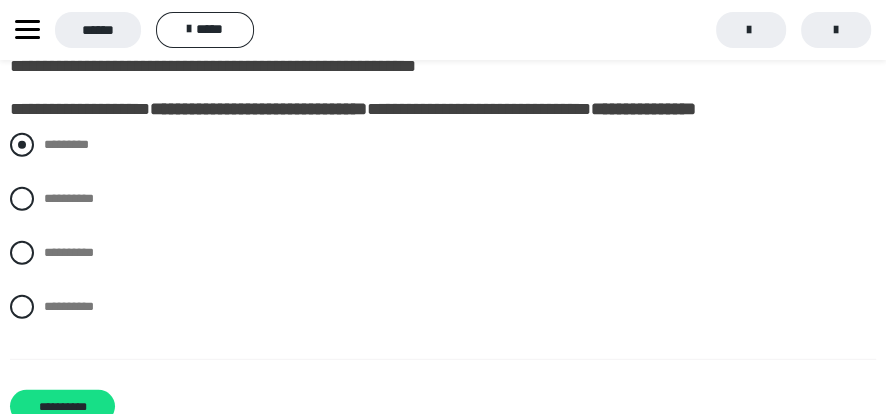 click at bounding box center (22, 145) 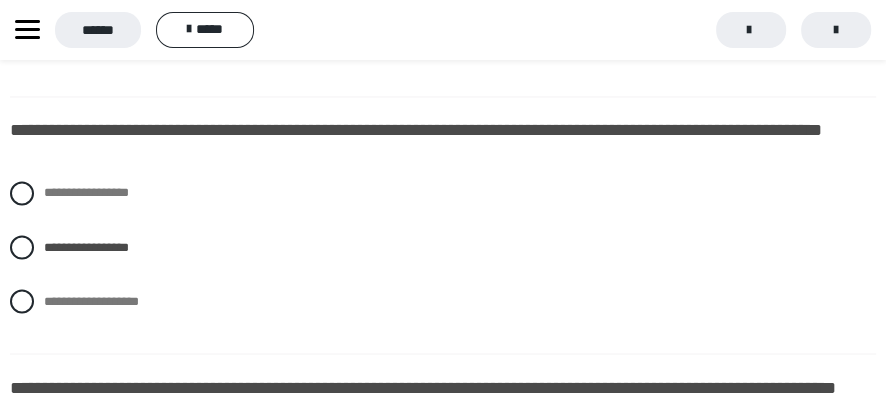 scroll, scrollTop: 1600, scrollLeft: 0, axis: vertical 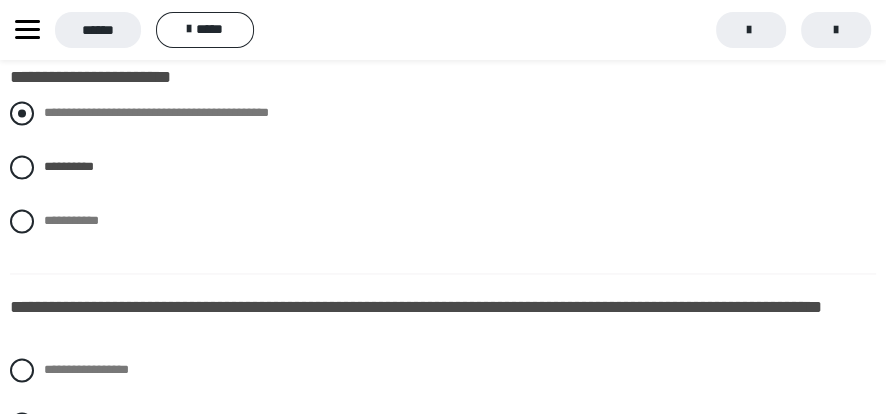 click at bounding box center (22, 113) 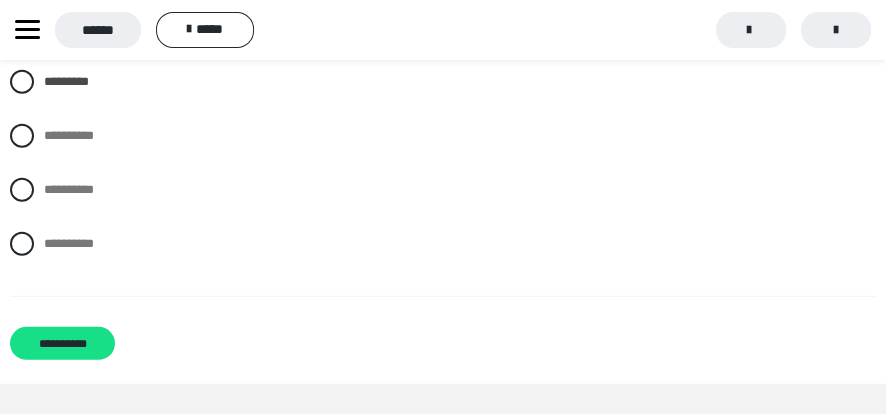 scroll, scrollTop: 7151, scrollLeft: 0, axis: vertical 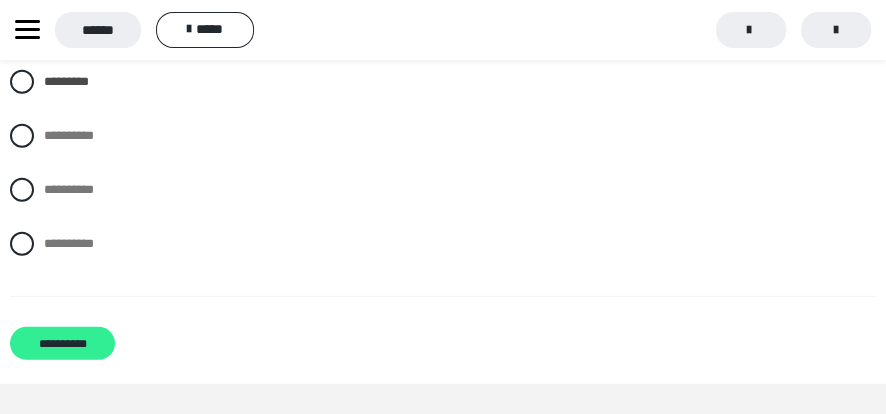 click on "**********" at bounding box center [62, 343] 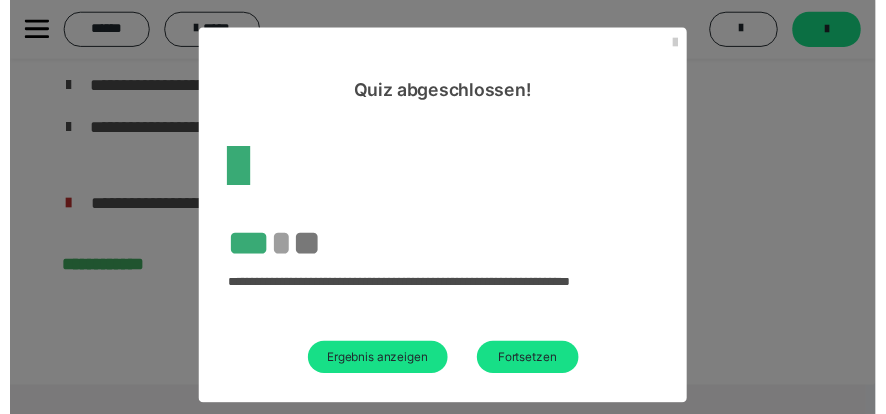 scroll, scrollTop: 1381, scrollLeft: 0, axis: vertical 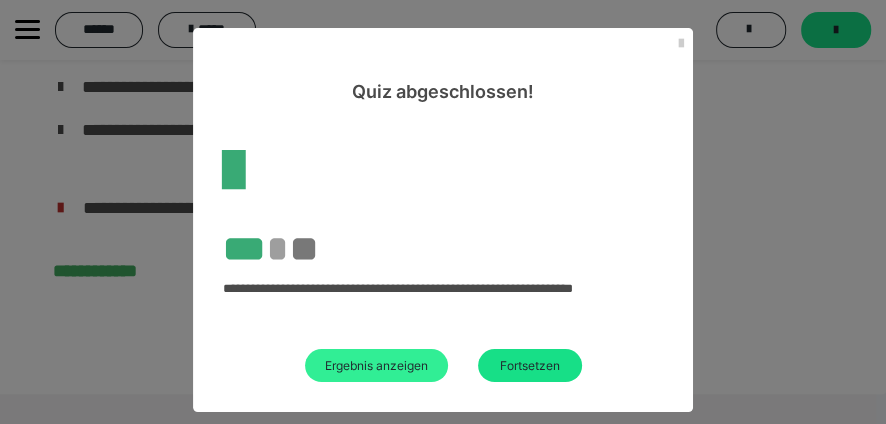 click on "Ergebnis anzeigen" at bounding box center (376, 365) 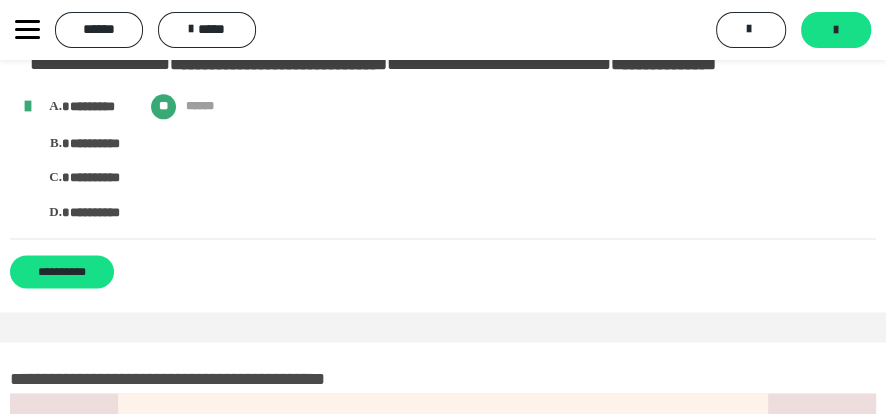 scroll, scrollTop: 4983, scrollLeft: 0, axis: vertical 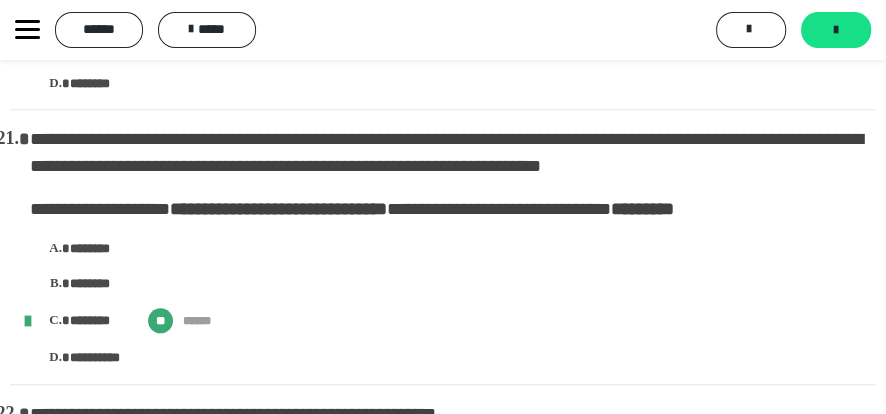 click 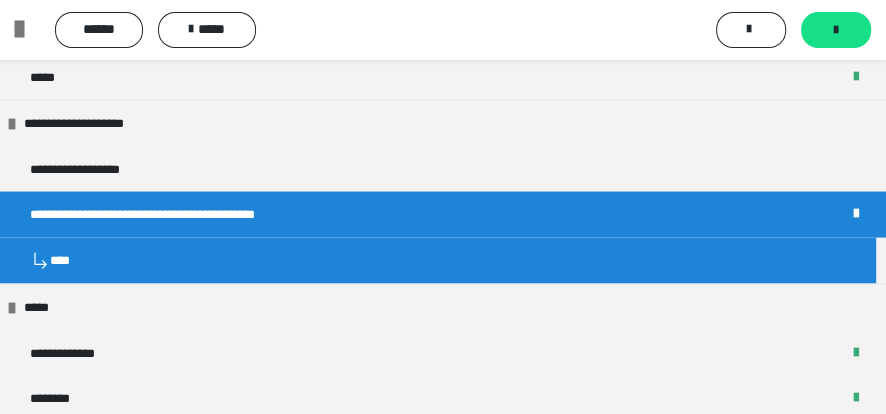 click on "****" at bounding box center (438, 261) 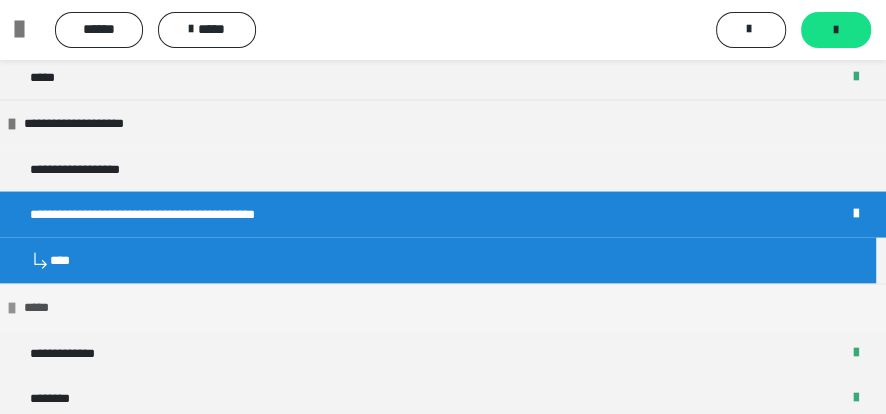 click on "*****" at bounding box center [443, 307] 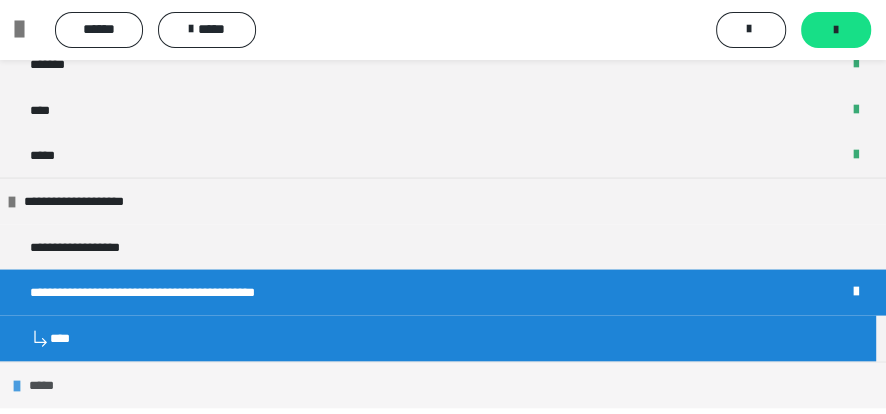 scroll, scrollTop: 2054, scrollLeft: 0, axis: vertical 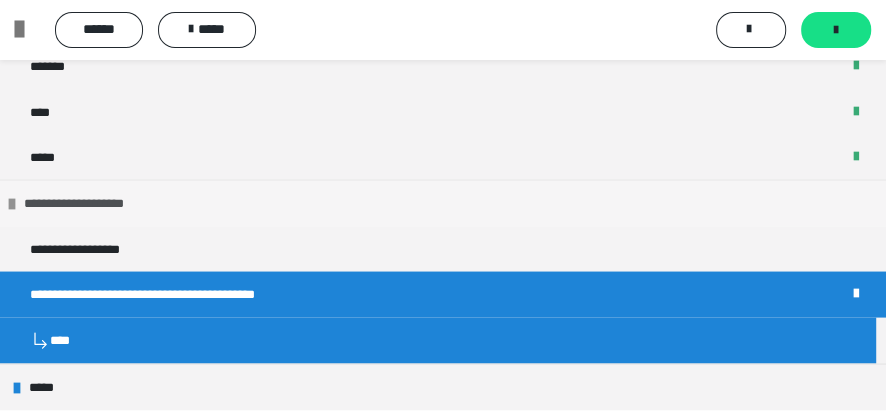 click on "**********" at bounding box center (443, 202) 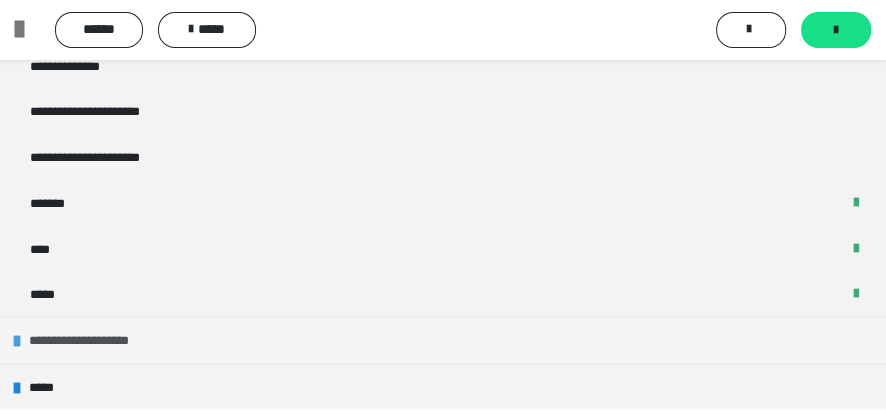 scroll, scrollTop: 1916, scrollLeft: 0, axis: vertical 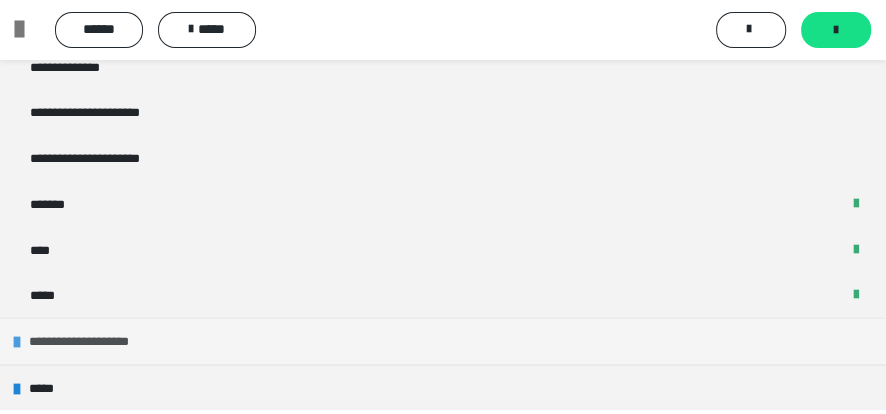 click on "**********" at bounding box center [443, 340] 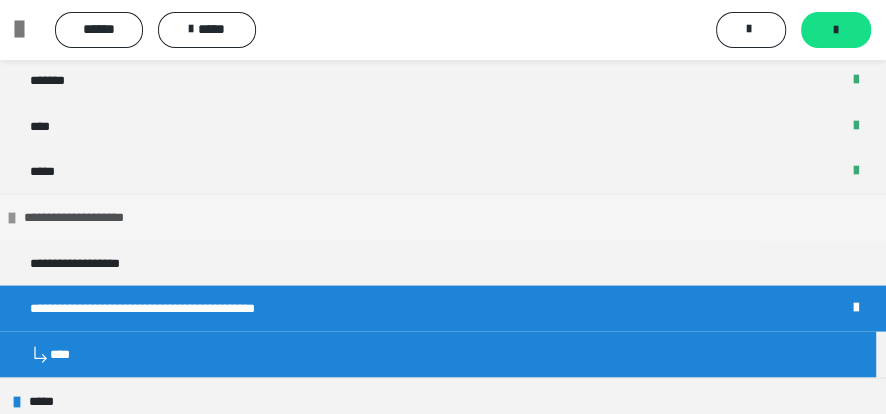 scroll, scrollTop: 2054, scrollLeft: 0, axis: vertical 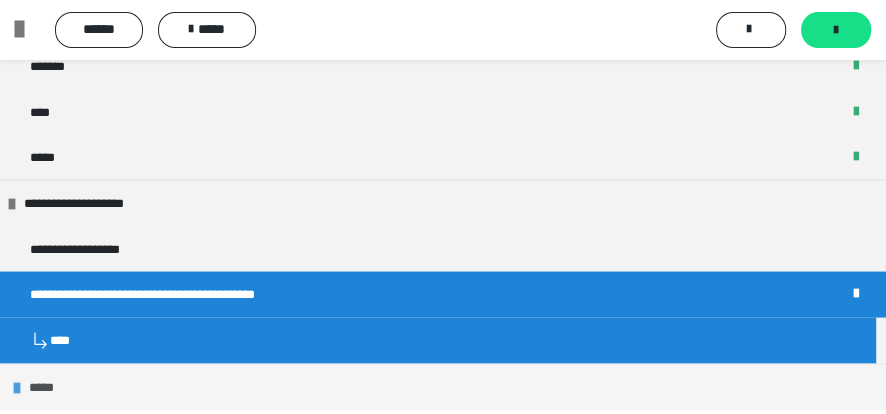 click on "*****" at bounding box center [443, 386] 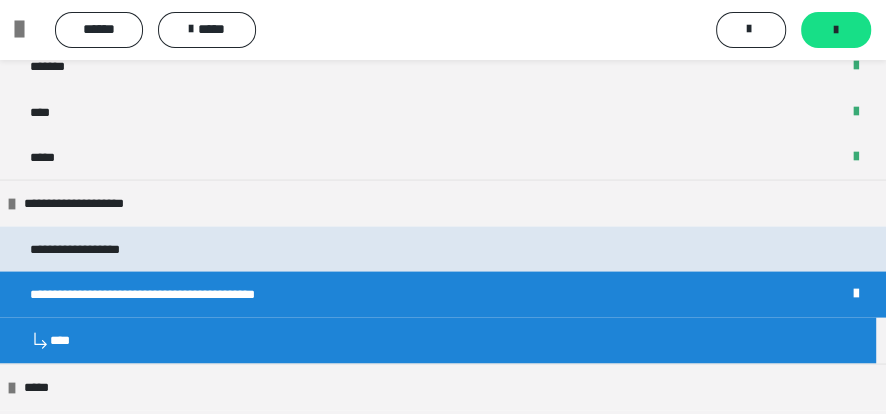 click on "**********" at bounding box center [443, 248] 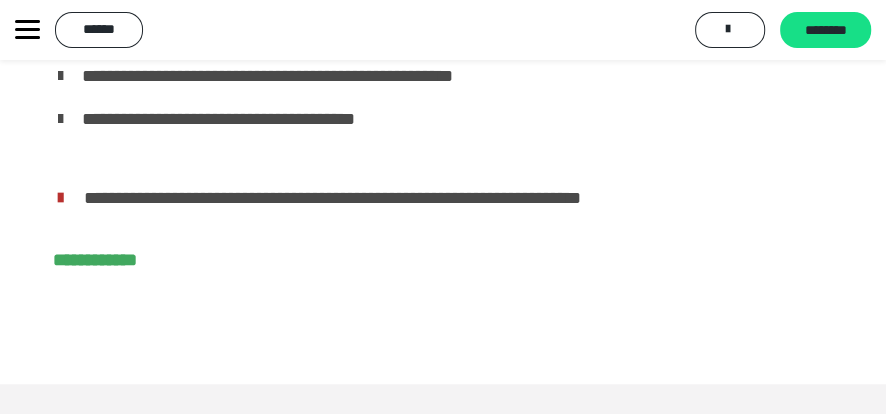 scroll, scrollTop: 0, scrollLeft: 0, axis: both 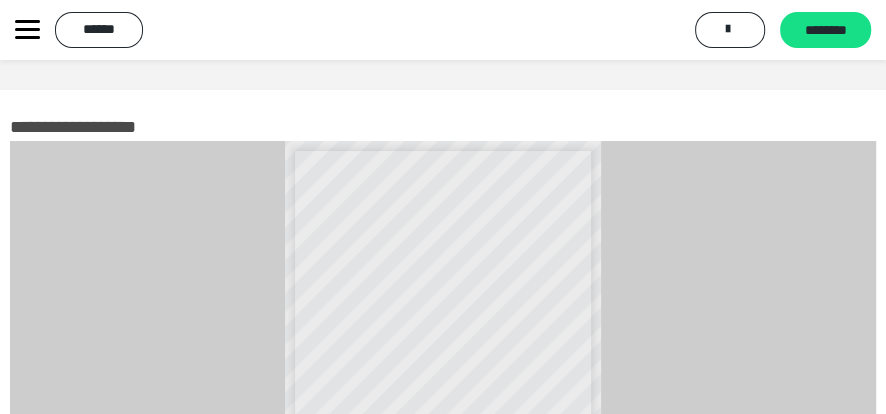 click 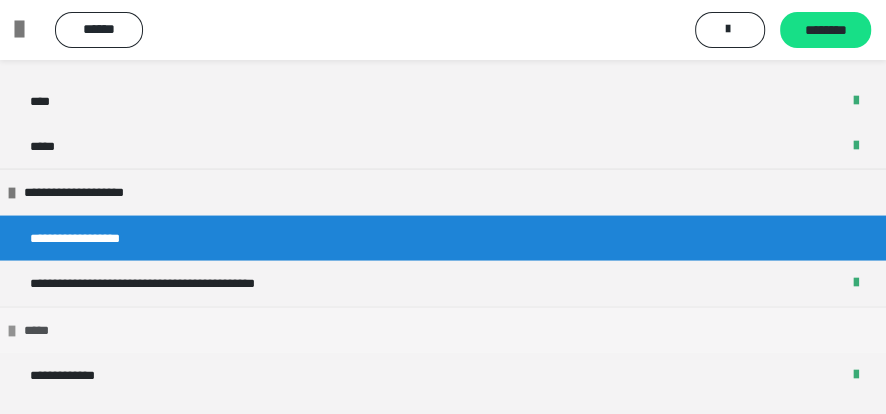 scroll, scrollTop: 2054, scrollLeft: 0, axis: vertical 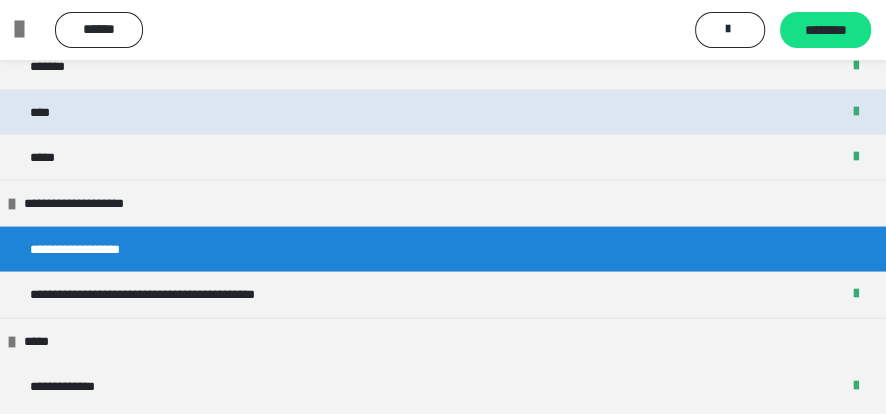 click on "****" at bounding box center (443, 111) 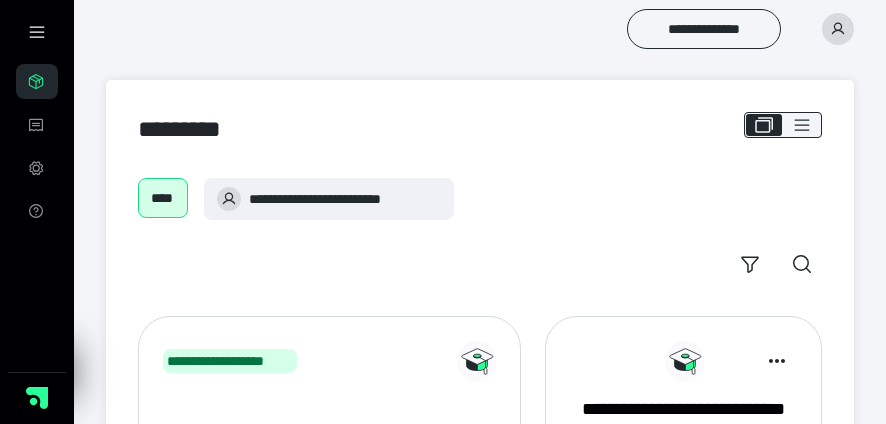 scroll, scrollTop: 0, scrollLeft: 0, axis: both 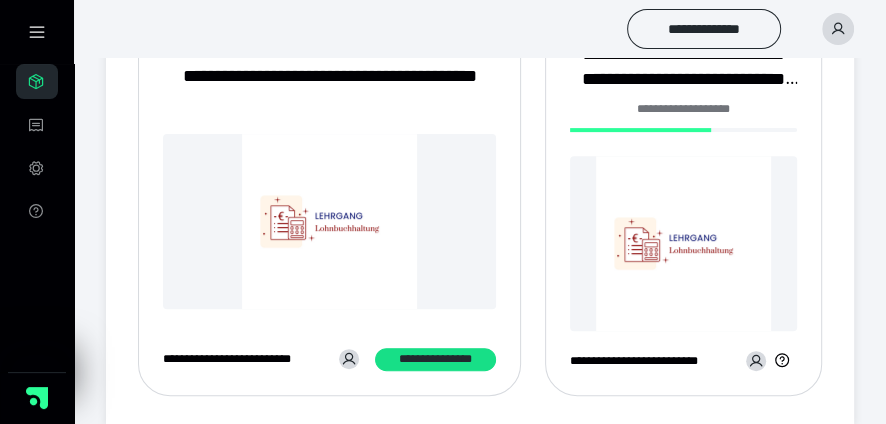 click at bounding box center (683, 243) 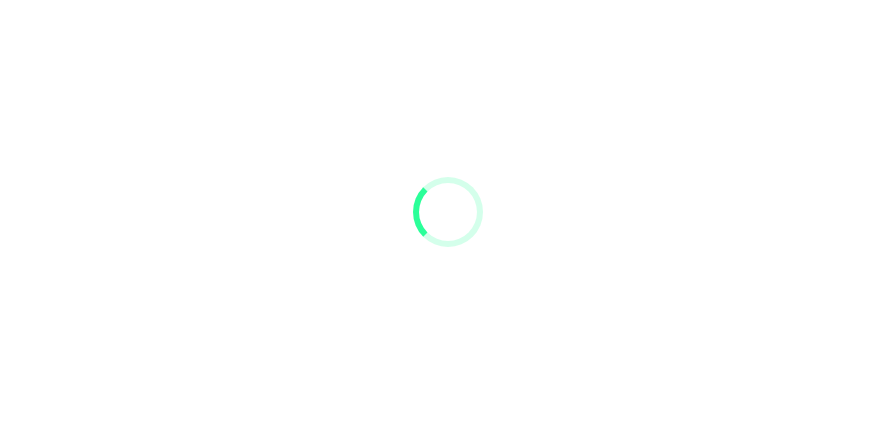 scroll, scrollTop: 0, scrollLeft: 0, axis: both 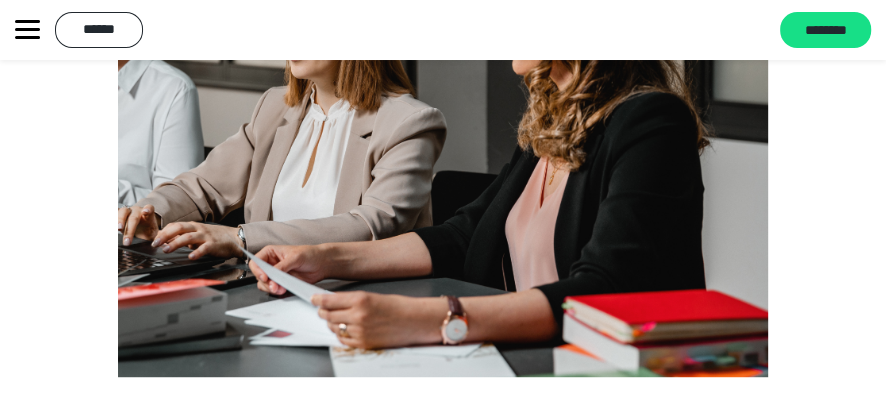 click 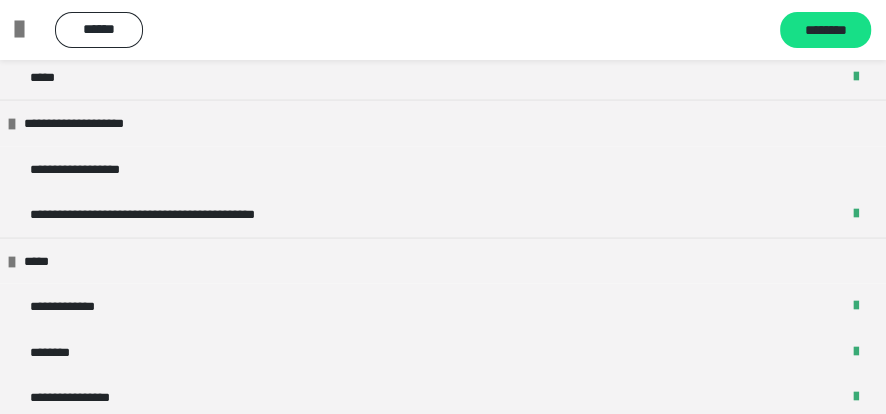 scroll, scrollTop: 1422, scrollLeft: 0, axis: vertical 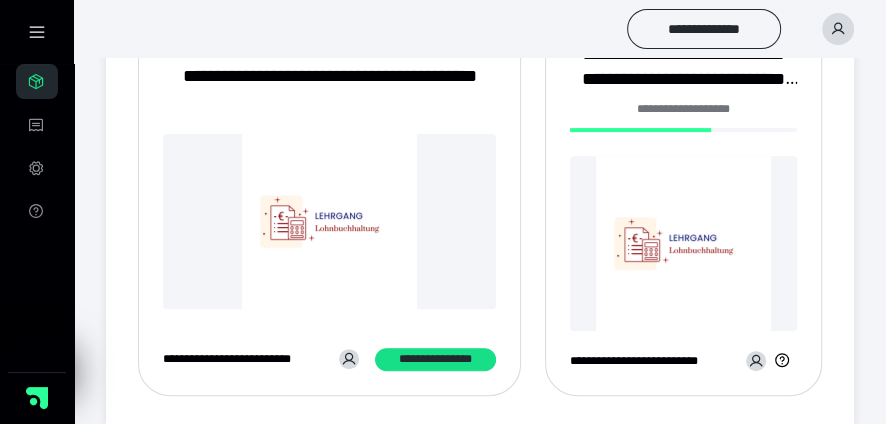 click at bounding box center (683, 243) 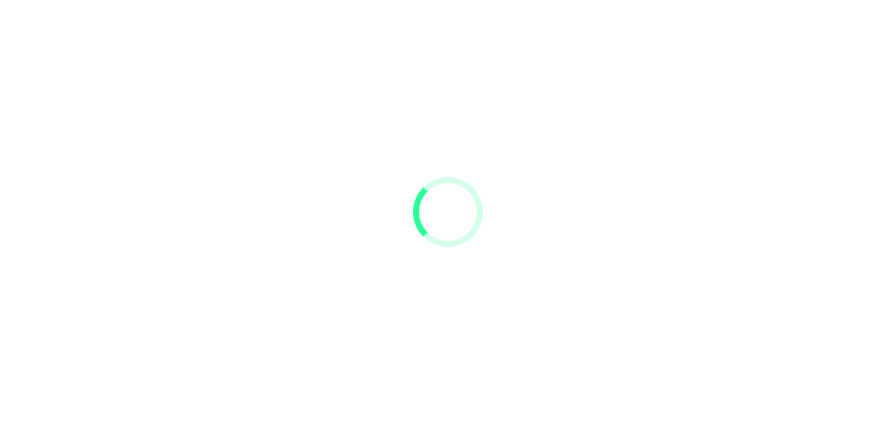 scroll, scrollTop: 0, scrollLeft: 0, axis: both 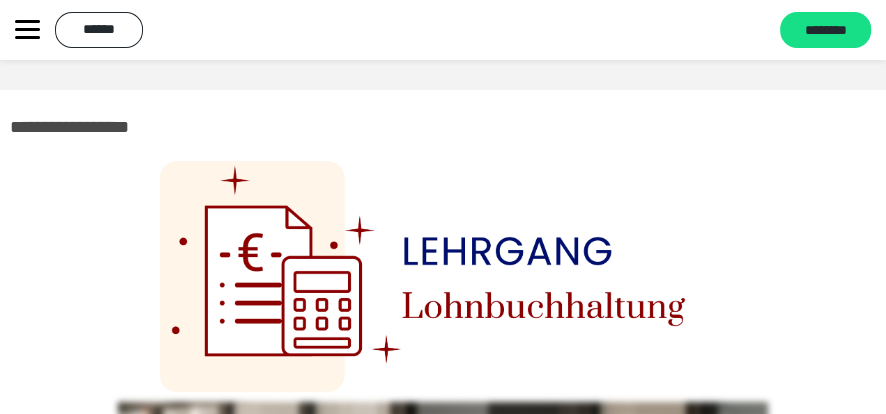 click 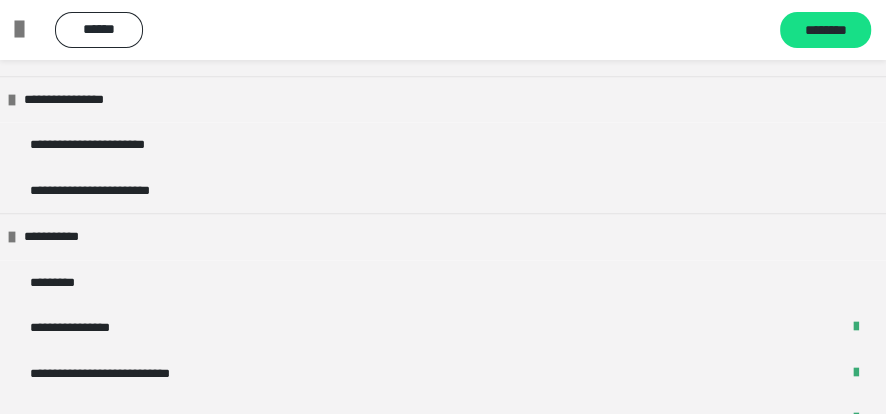 scroll, scrollTop: 1422, scrollLeft: 0, axis: vertical 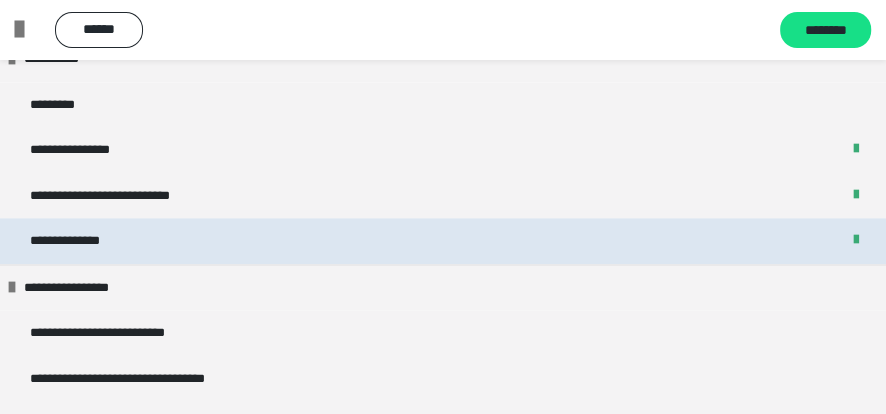 click on "**********" at bounding box center (443, 240) 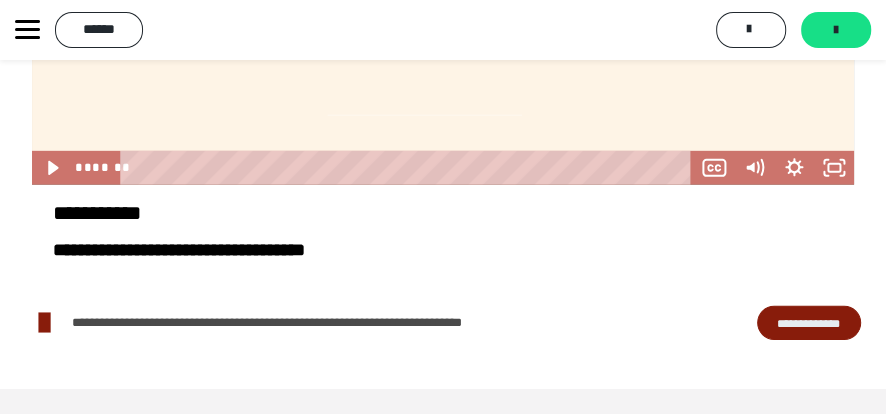scroll, scrollTop: 3206, scrollLeft: 0, axis: vertical 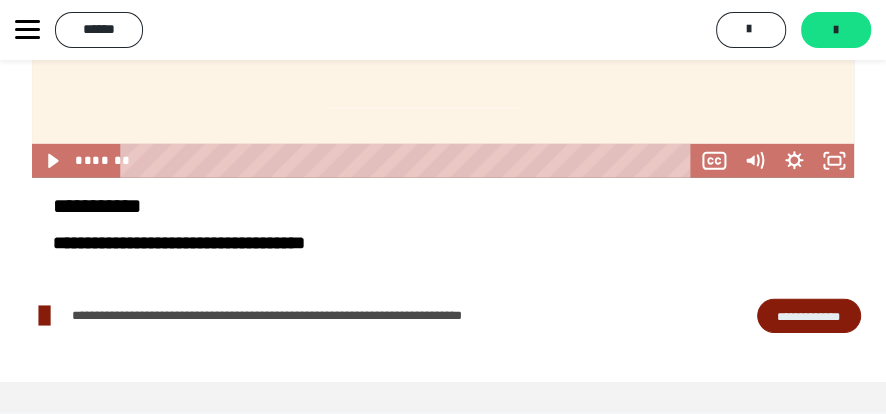 click on "**********" at bounding box center (809, 316) 